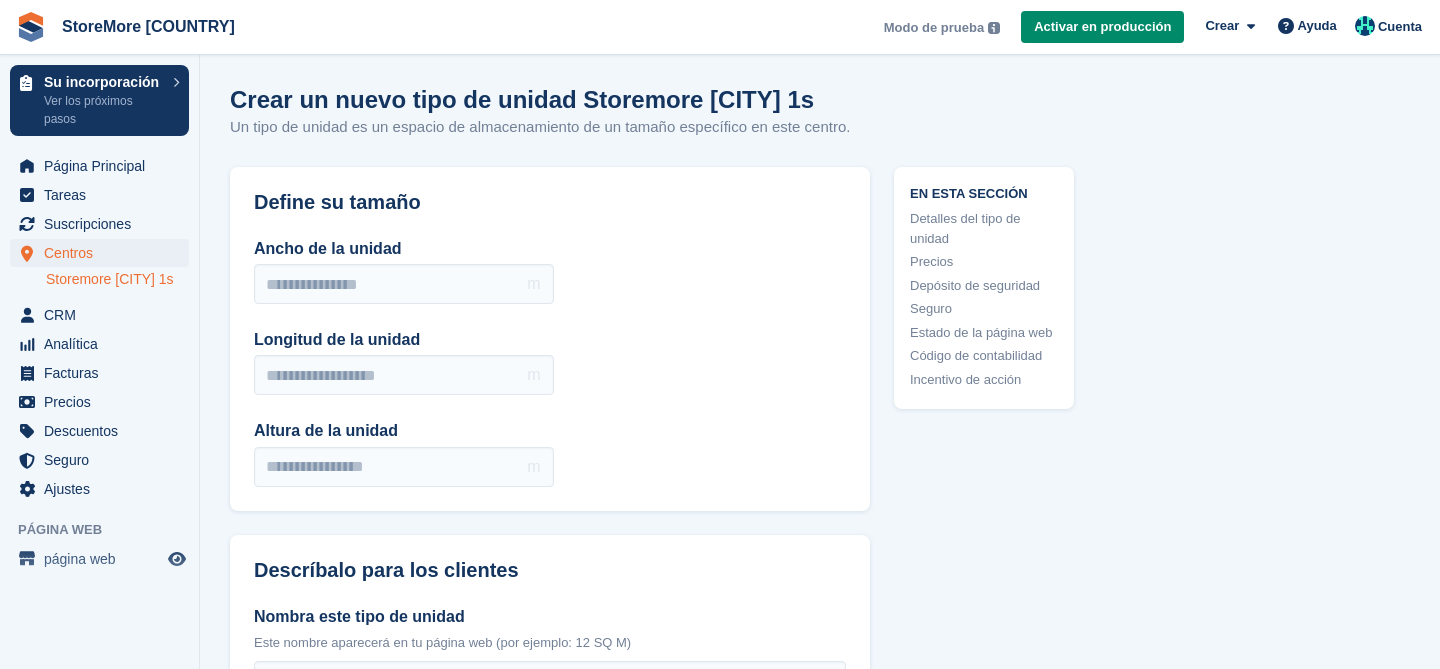 scroll, scrollTop: 0, scrollLeft: 0, axis: both 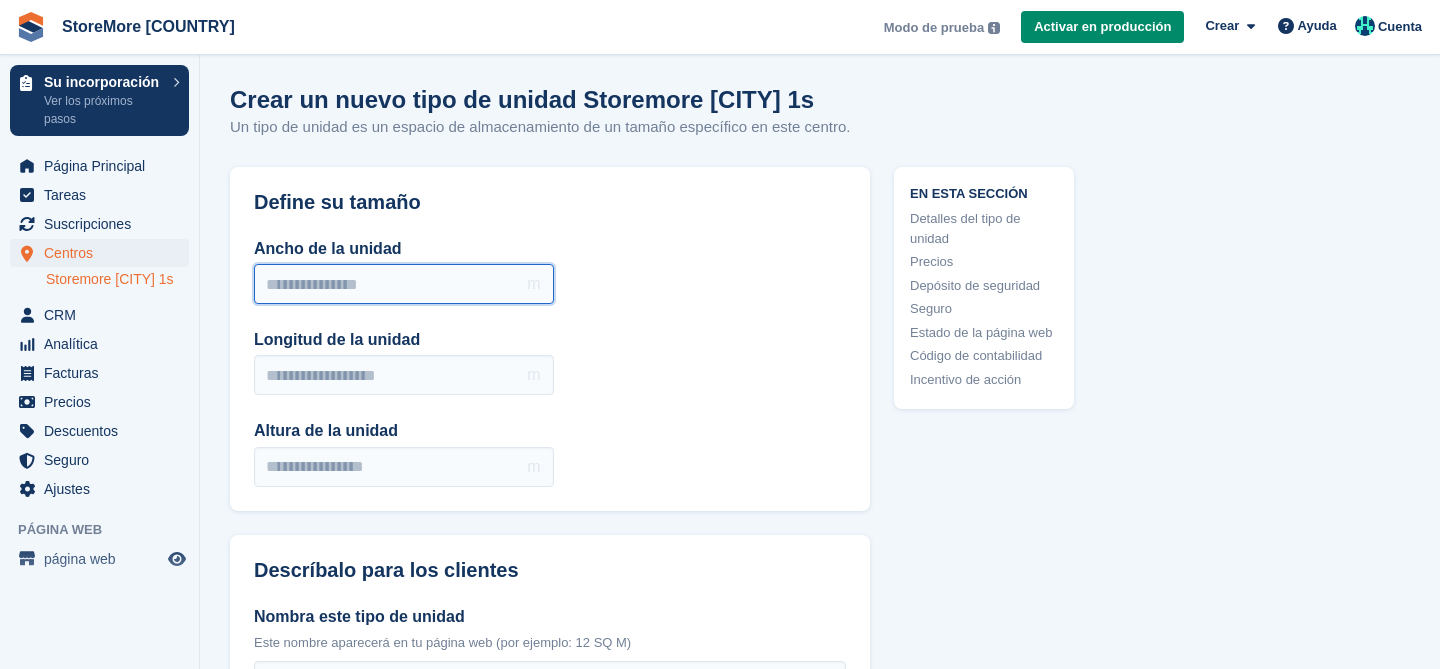 click on "Ancho de la unidad" at bounding box center (404, 284) 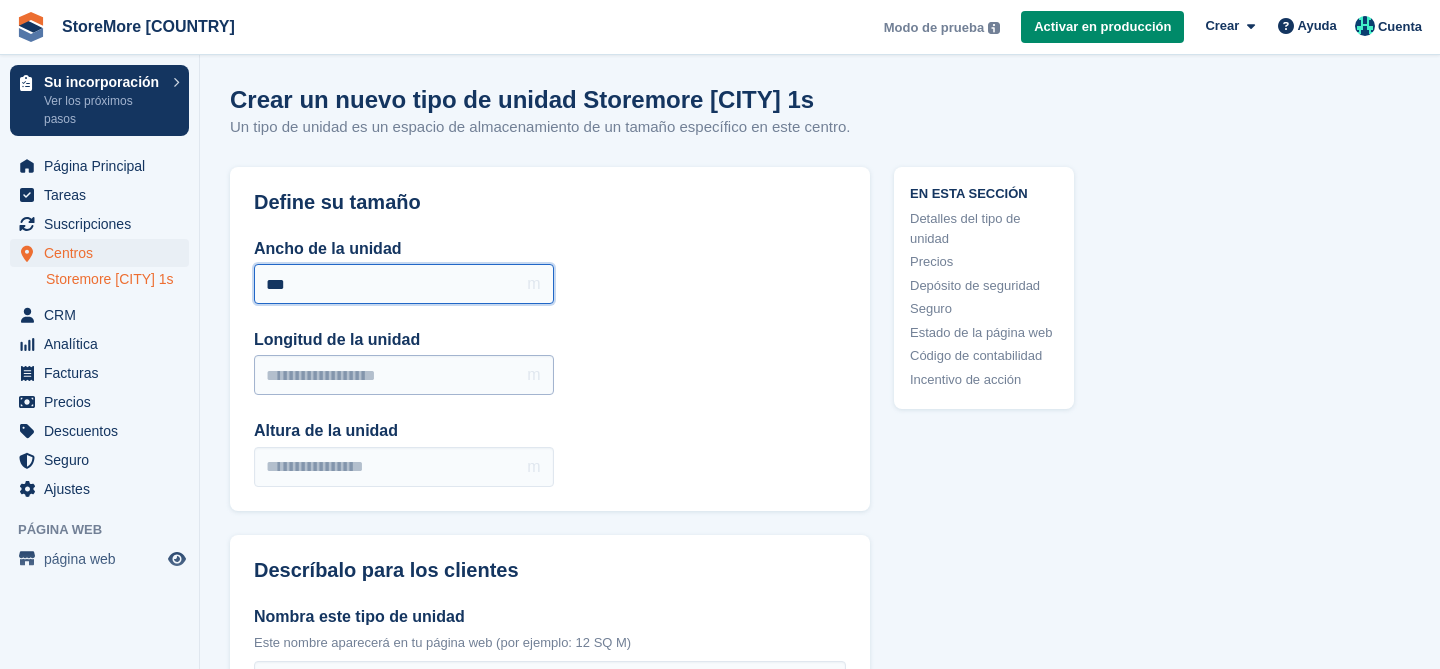 type on "***" 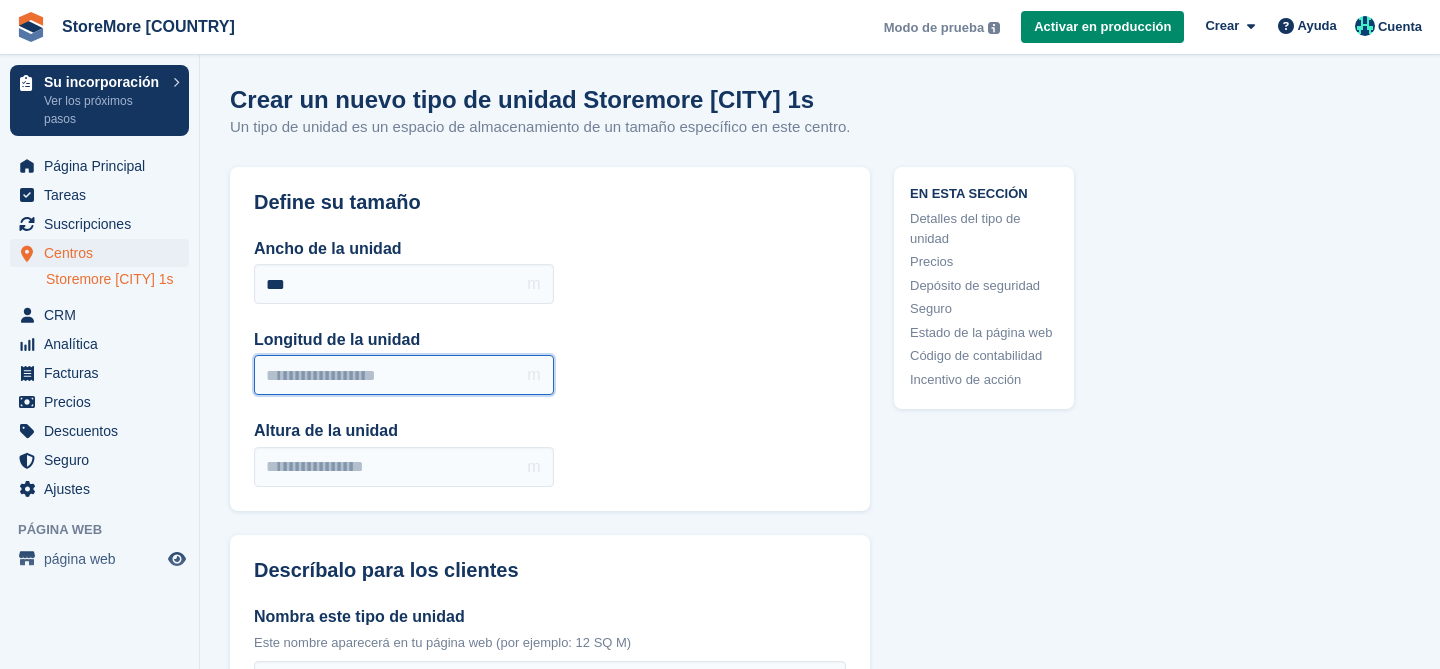 click on "Longitud de la unidad" at bounding box center (404, 375) 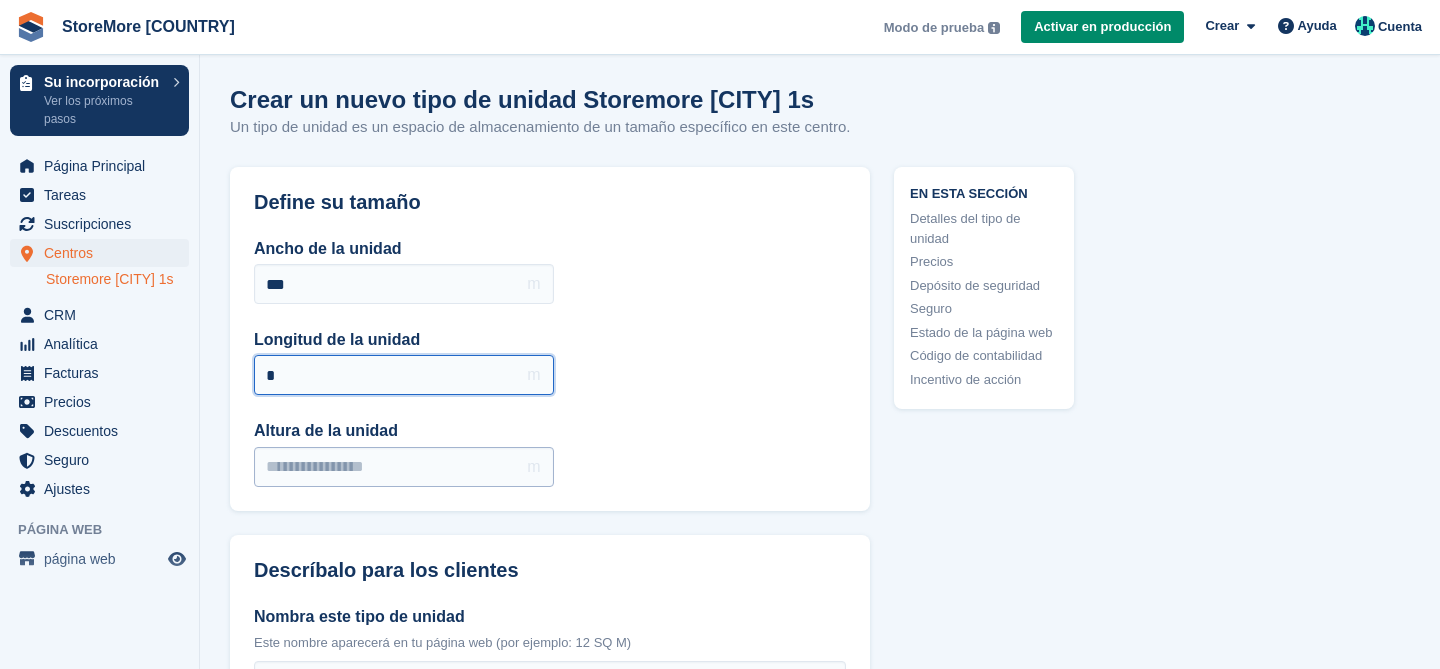 type on "*" 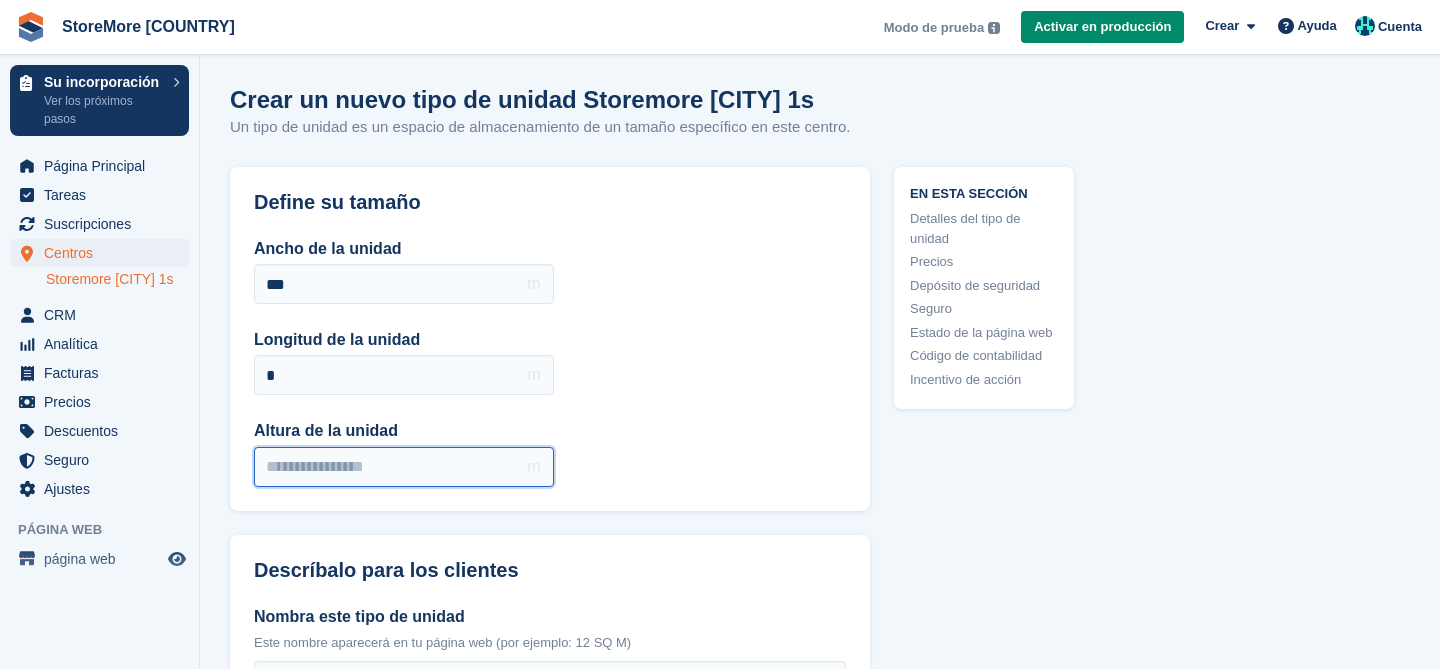 click on "Altura de la unidad" at bounding box center (404, 467) 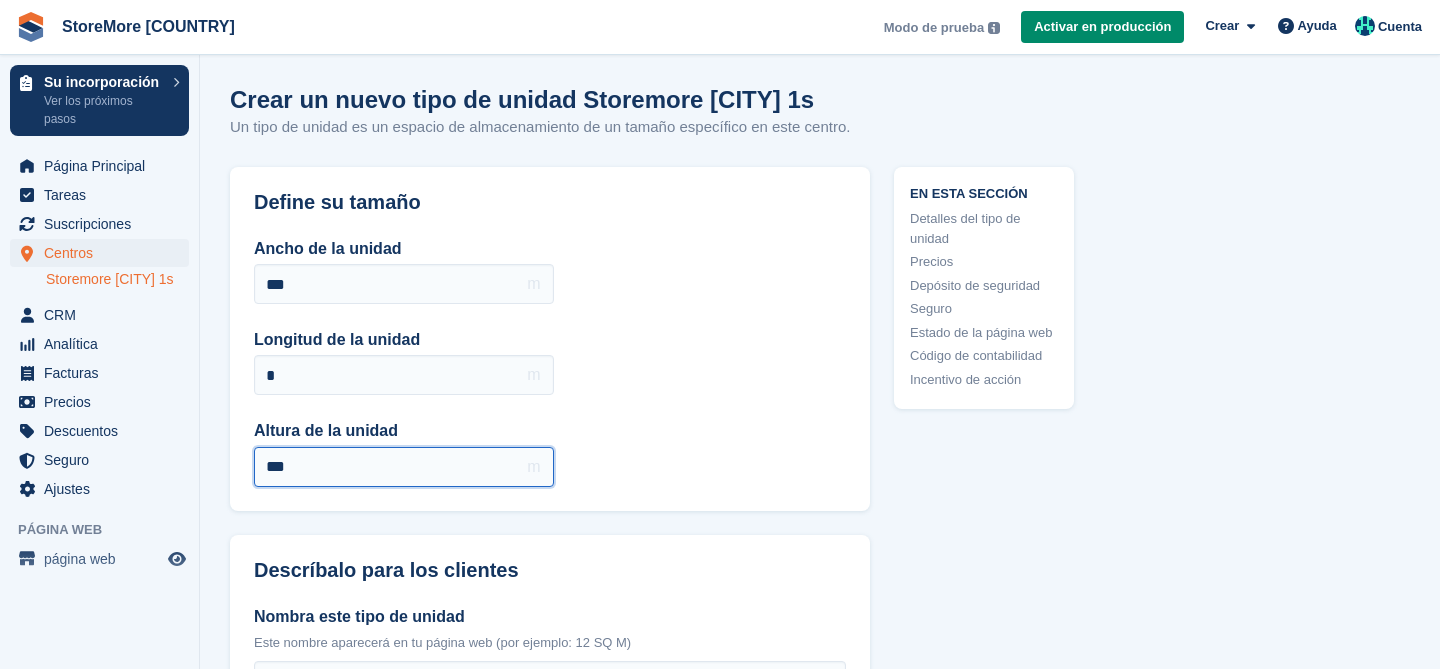 type on "***" 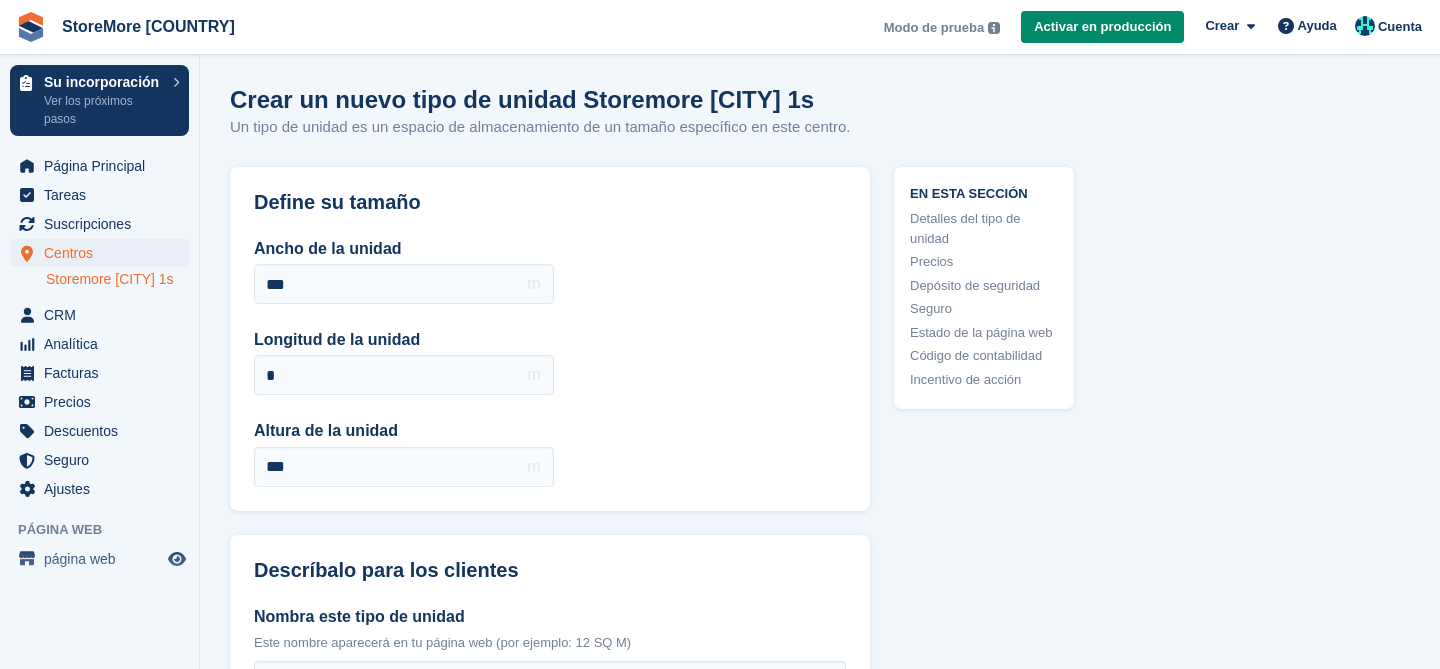 click on "Ancho de la unidad
*** m
Longitud de la unidad
* m
Altura de la unidad
*** m" at bounding box center (550, 362) 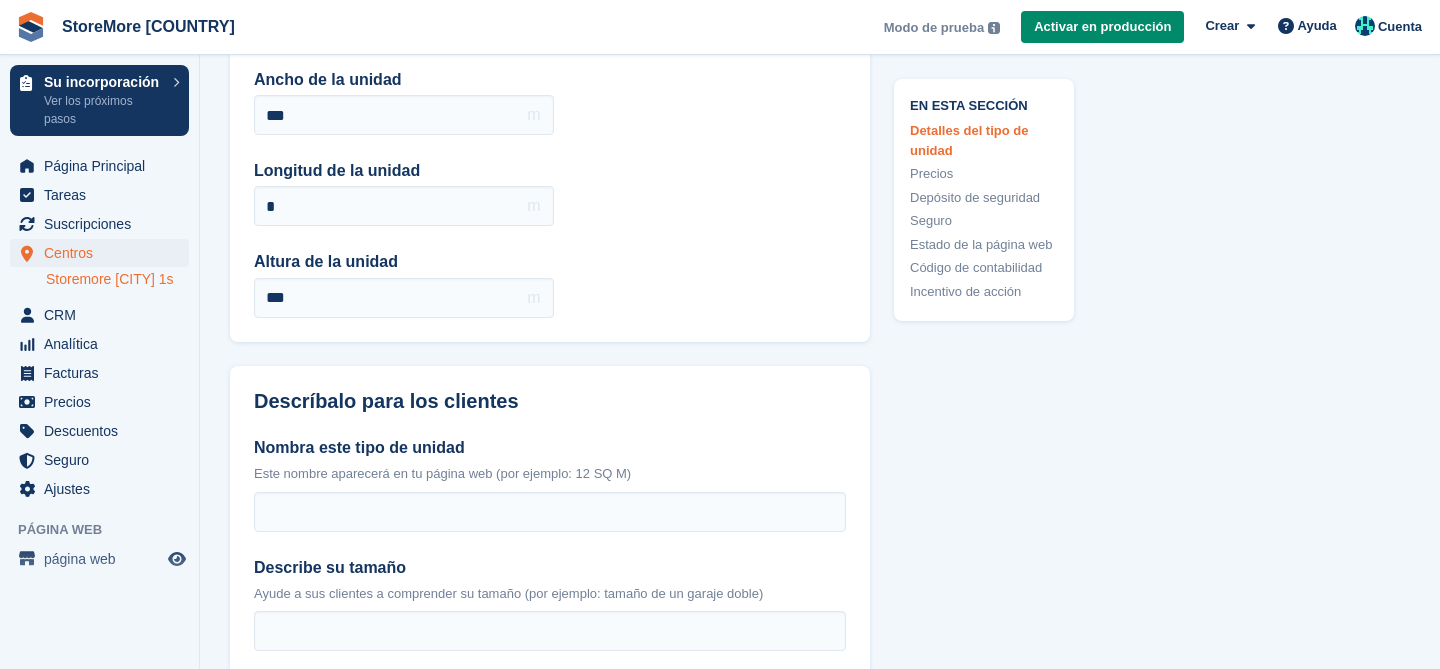 scroll, scrollTop: 205, scrollLeft: 0, axis: vertical 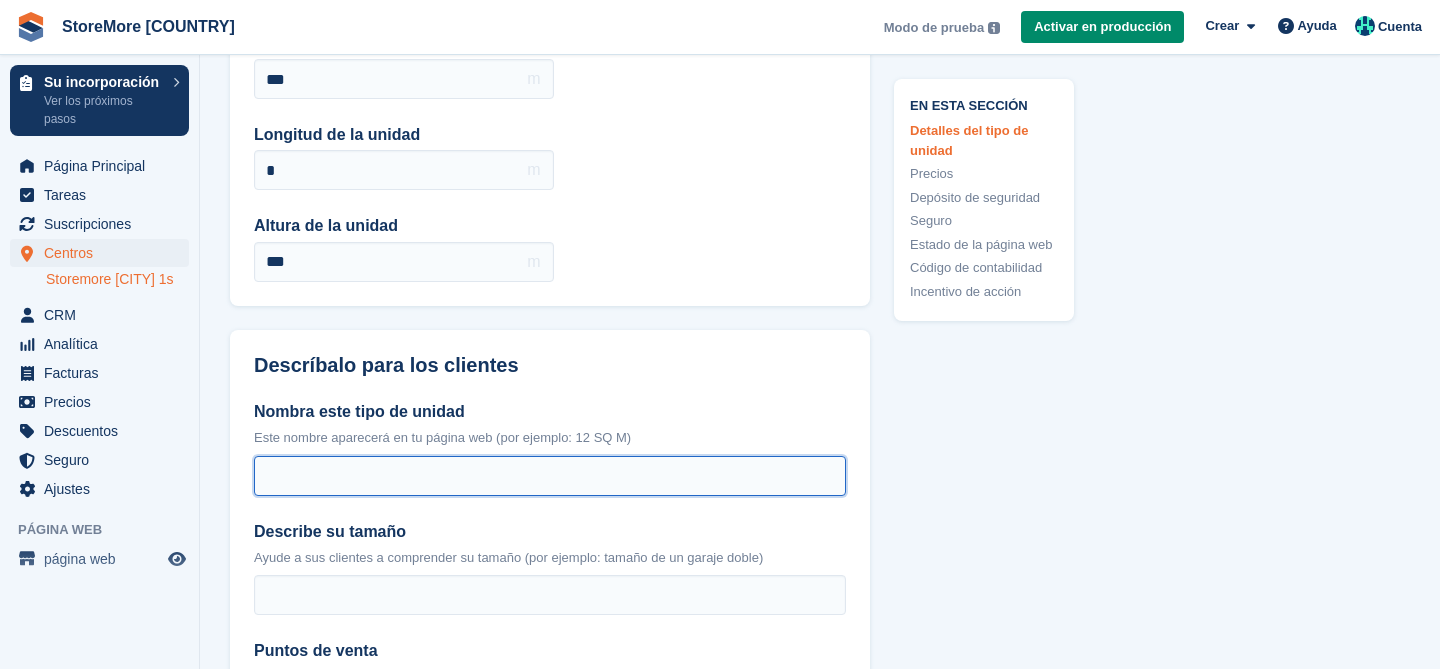 click on "Nombra este tipo de unidad" at bounding box center [550, 476] 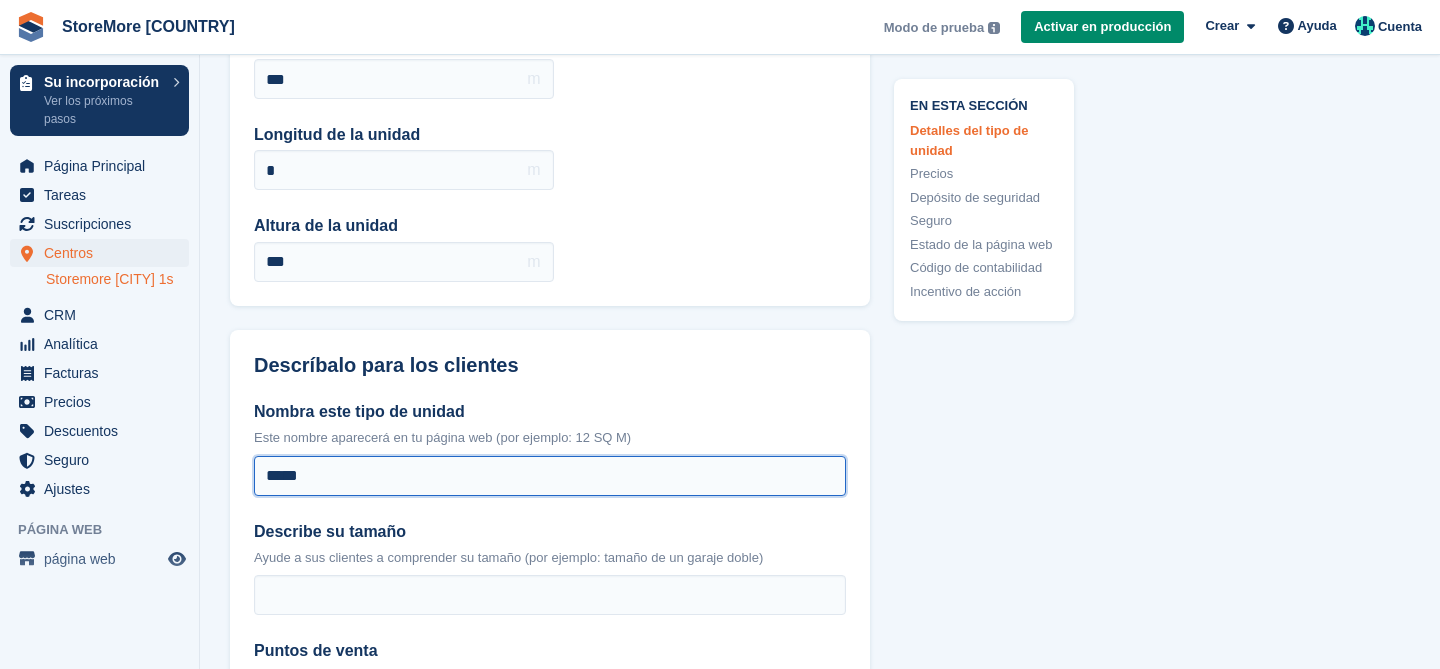 click on "*****" at bounding box center (550, 476) 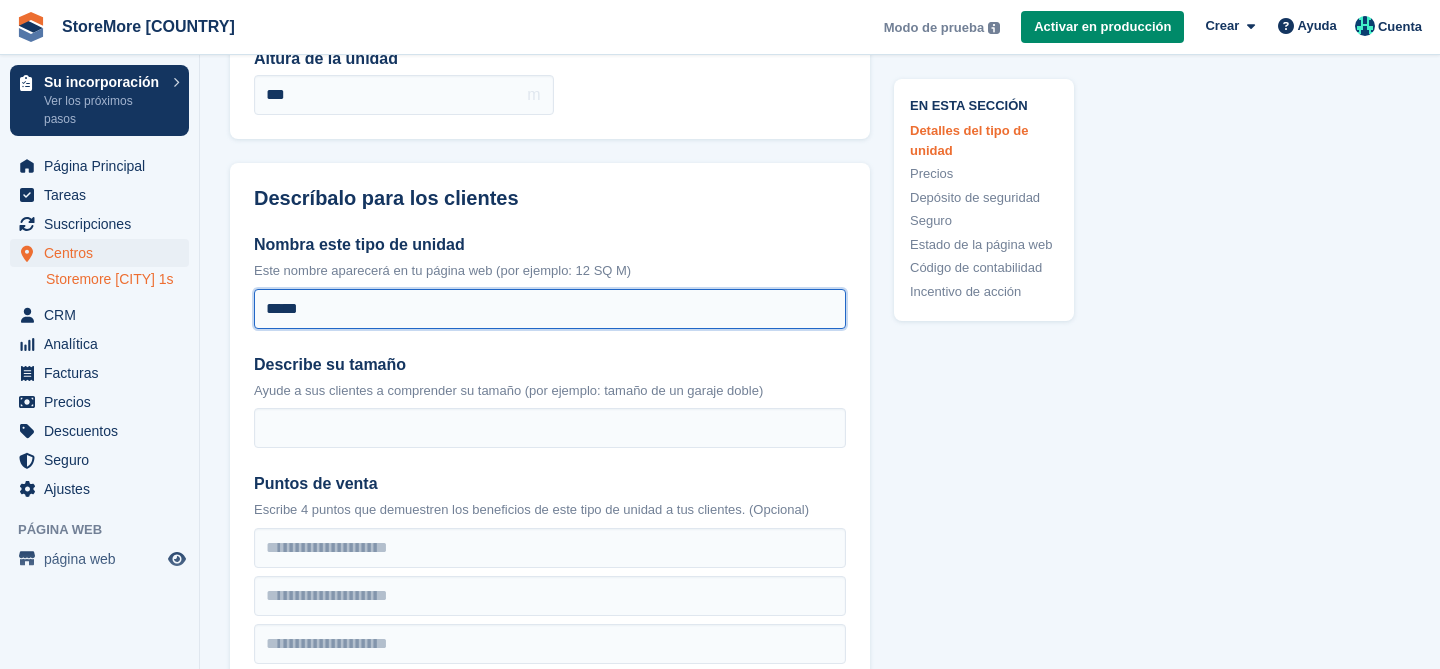 scroll, scrollTop: 374, scrollLeft: 0, axis: vertical 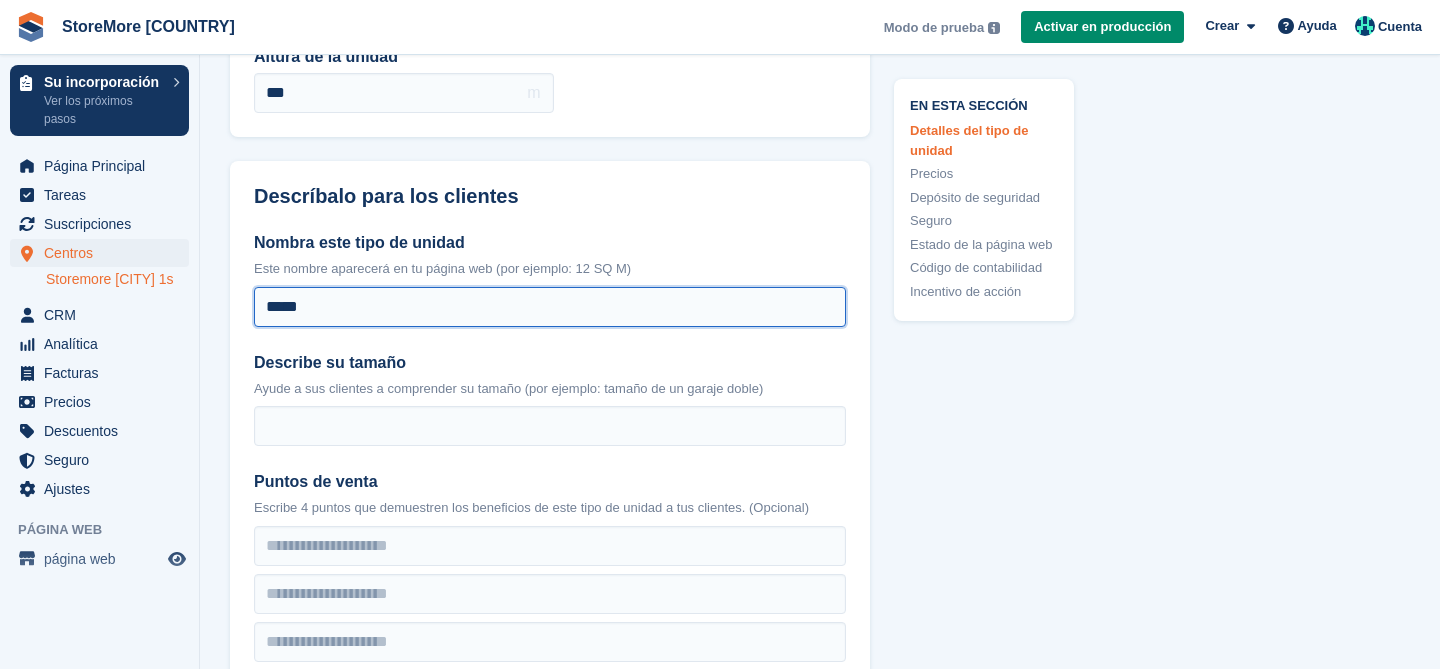 type on "*****" 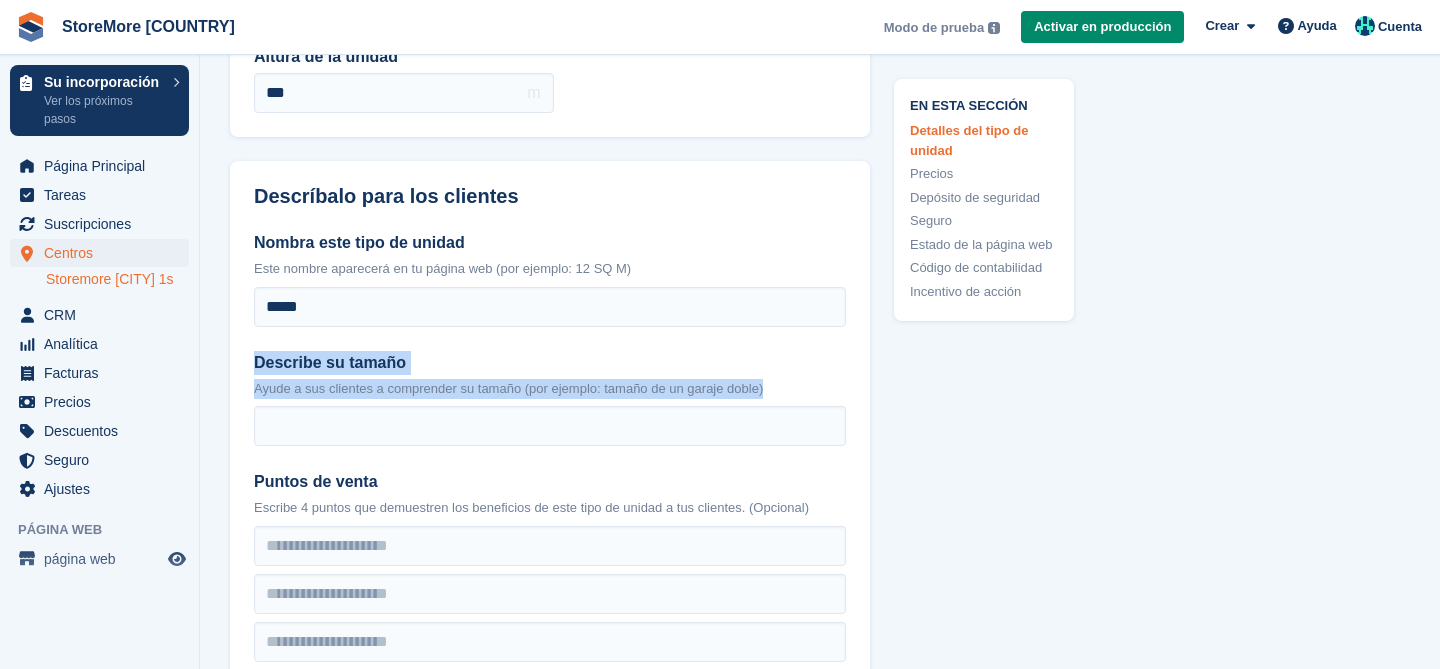 drag, startPoint x: 257, startPoint y: 358, endPoint x: 857, endPoint y: 401, distance: 601.5389 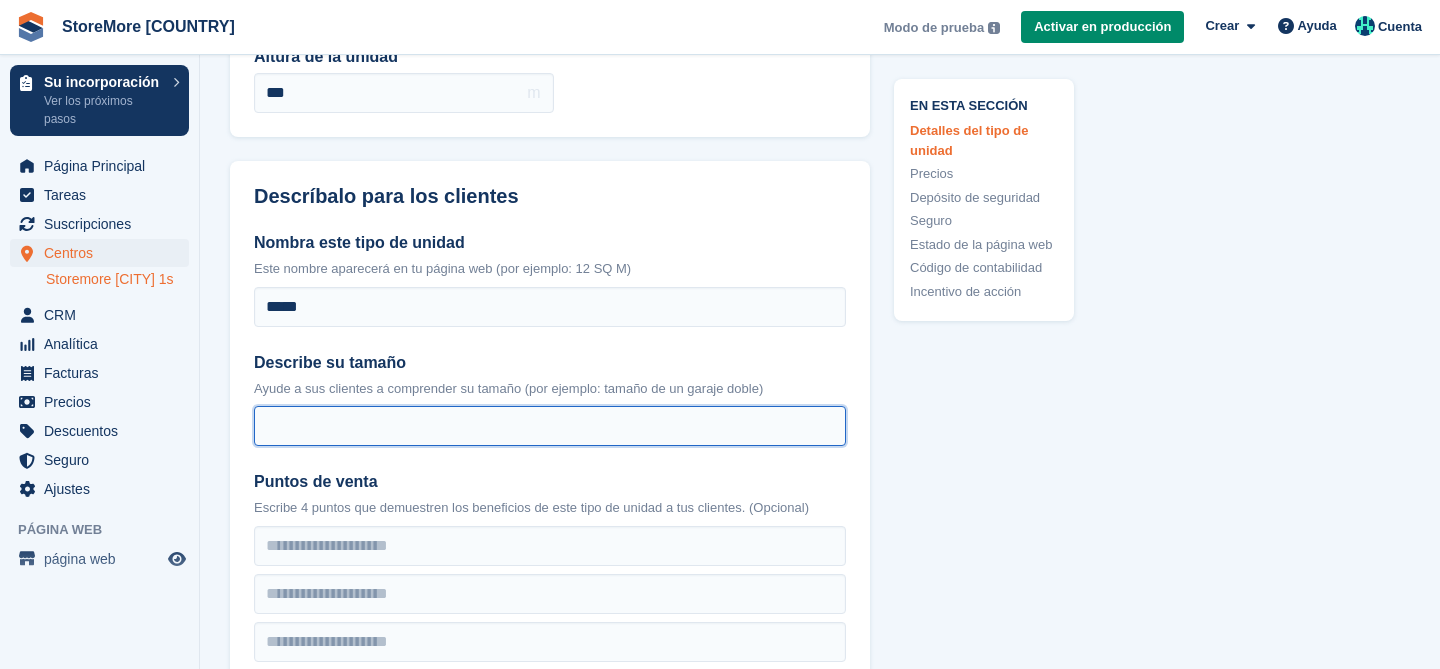 click on "Describe su tamaño" at bounding box center (550, 426) 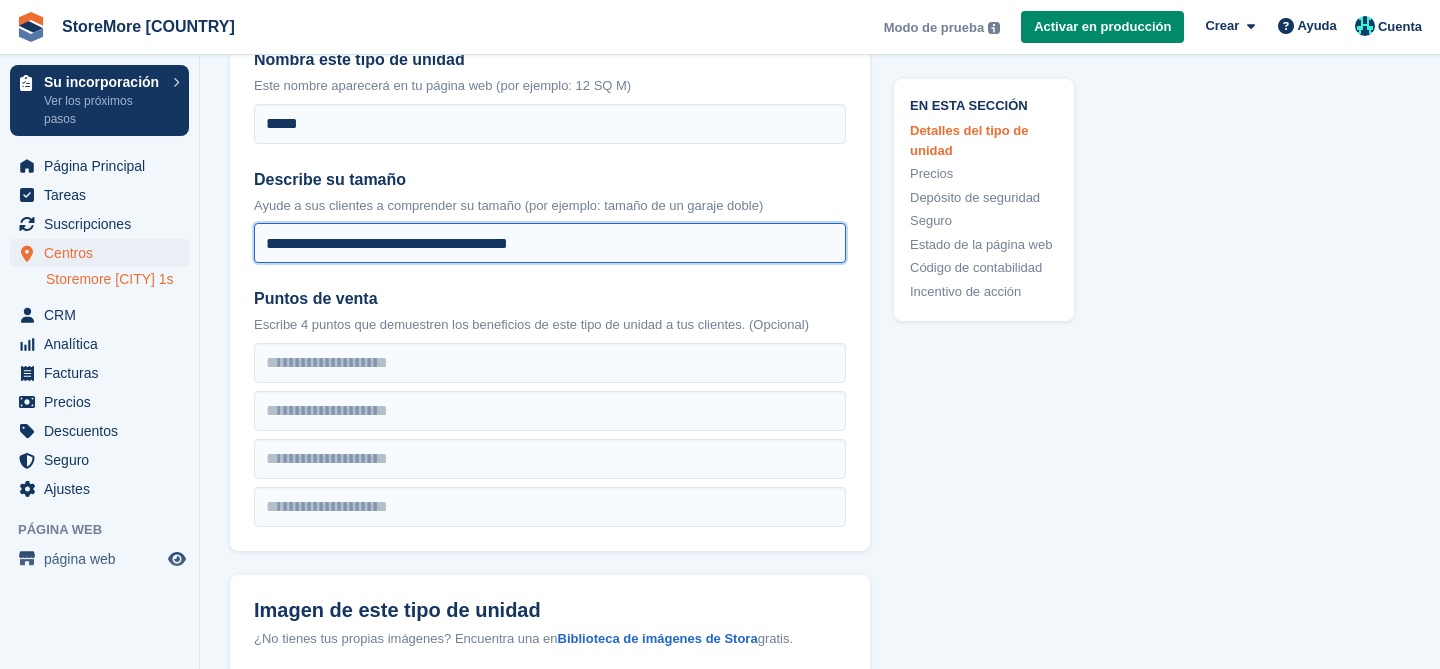 scroll, scrollTop: 559, scrollLeft: 0, axis: vertical 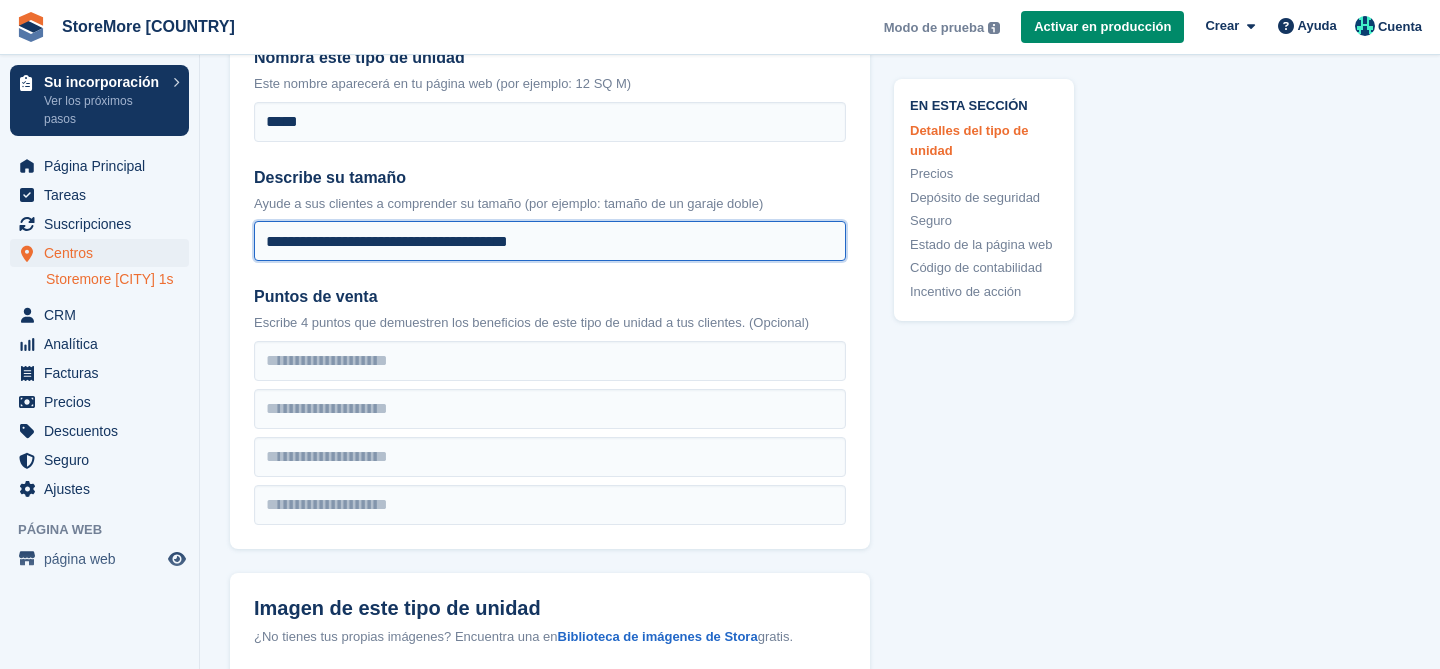 type on "**********" 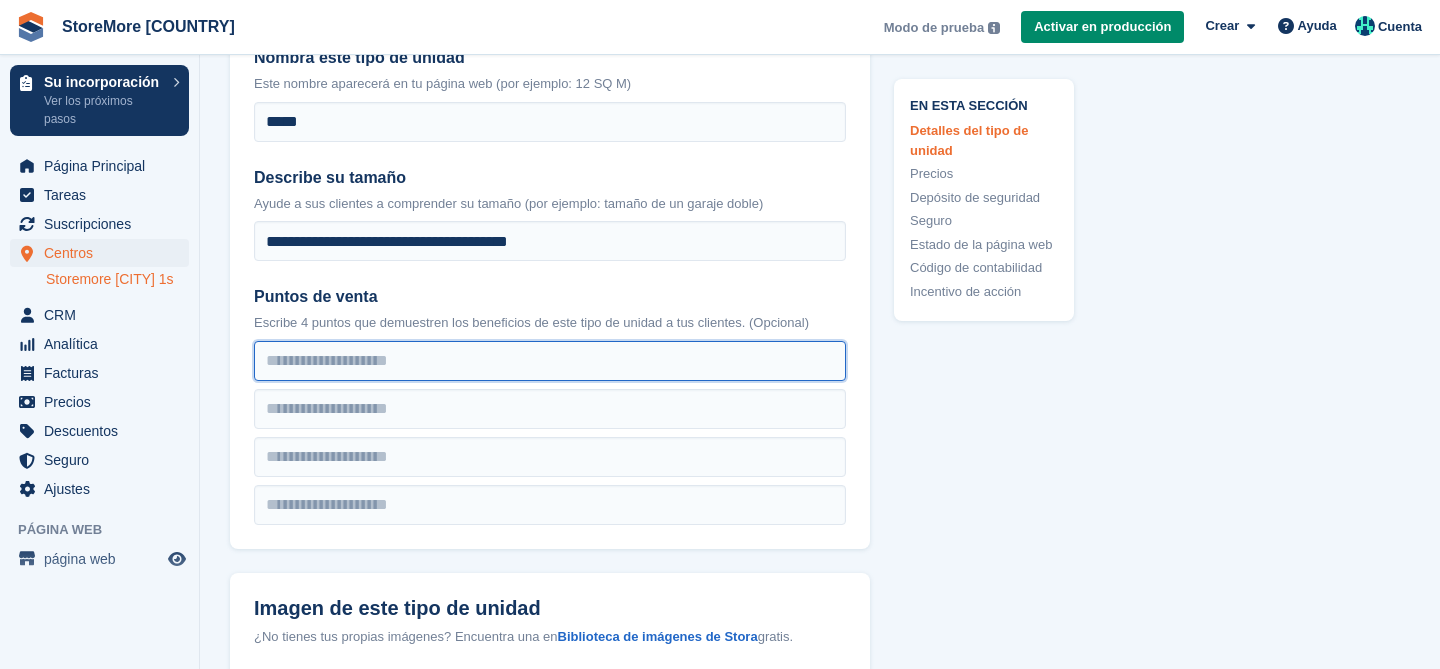 click at bounding box center (550, 361) 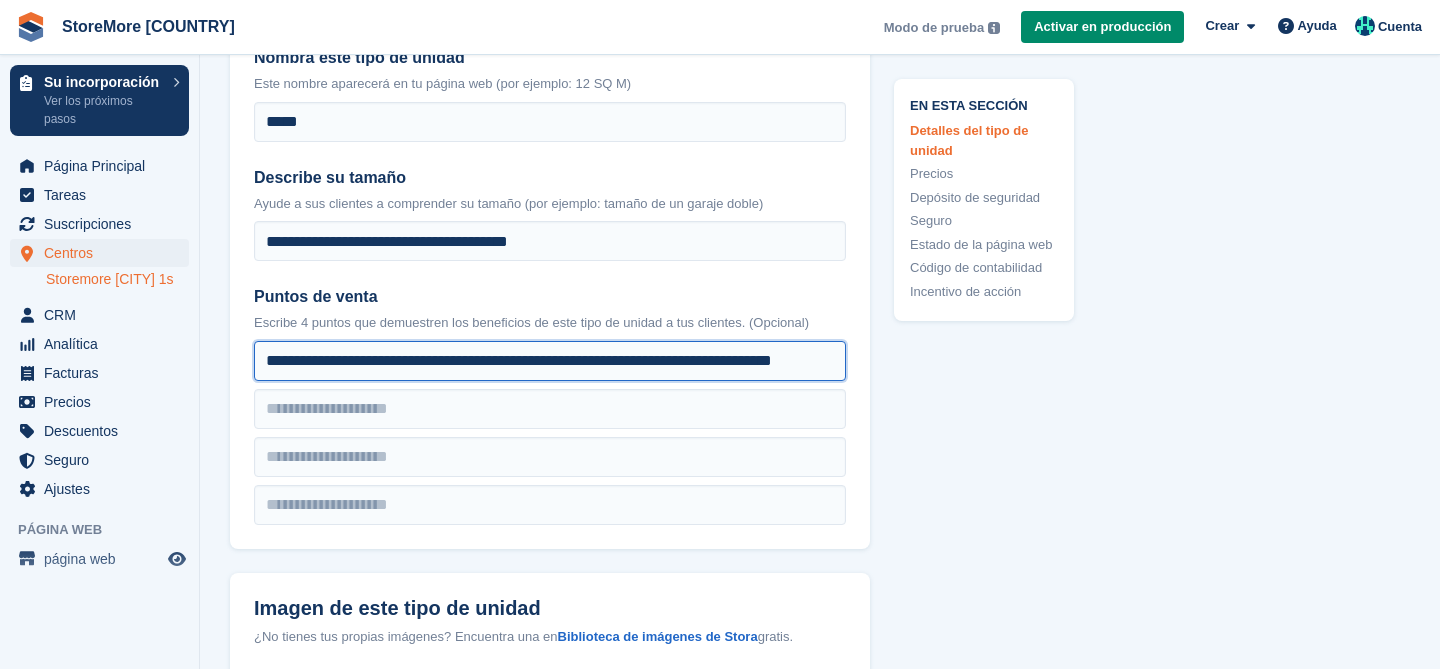 scroll, scrollTop: 0, scrollLeft: 42, axis: horizontal 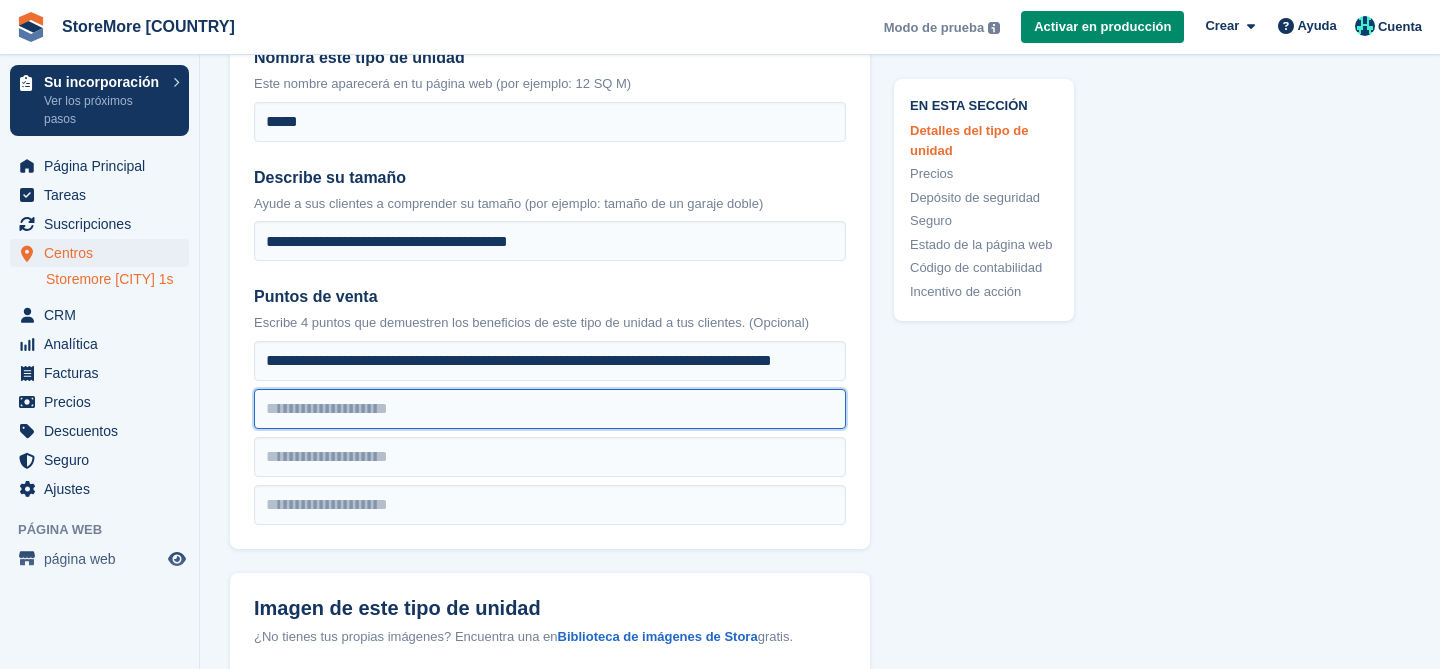 click at bounding box center [550, 361] 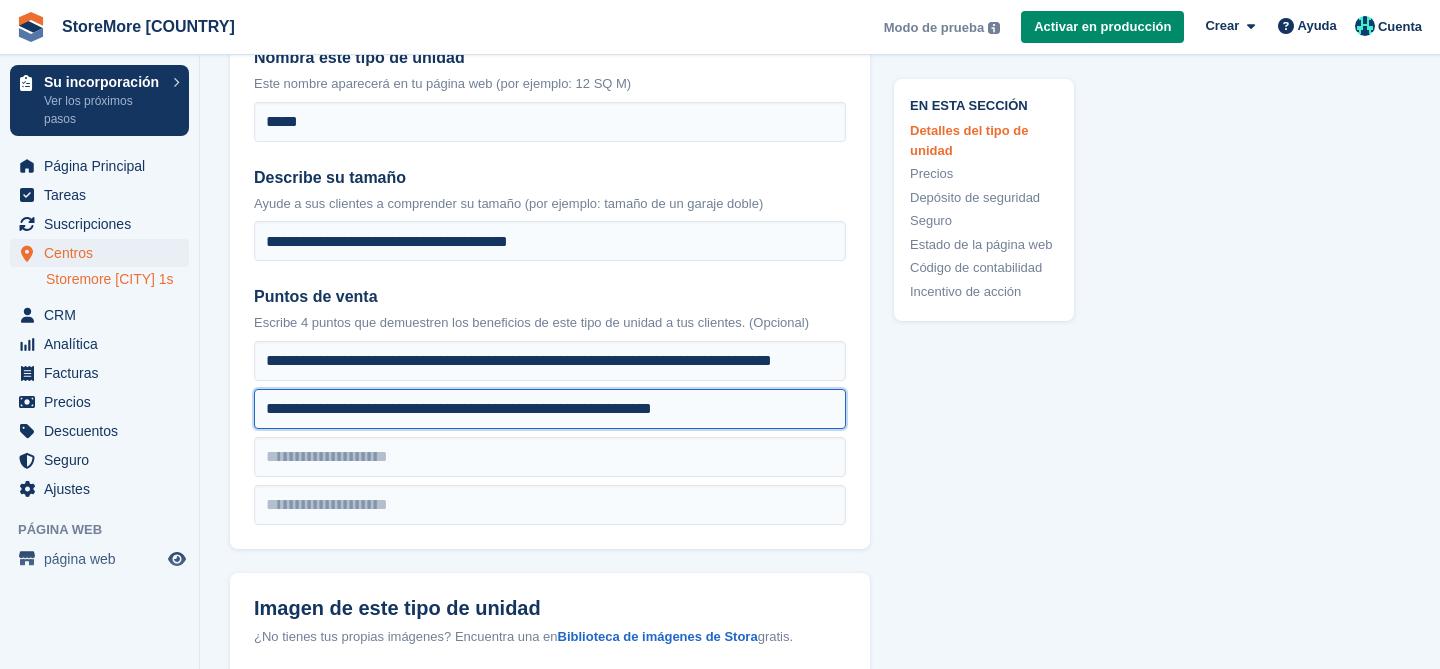 type on "**********" 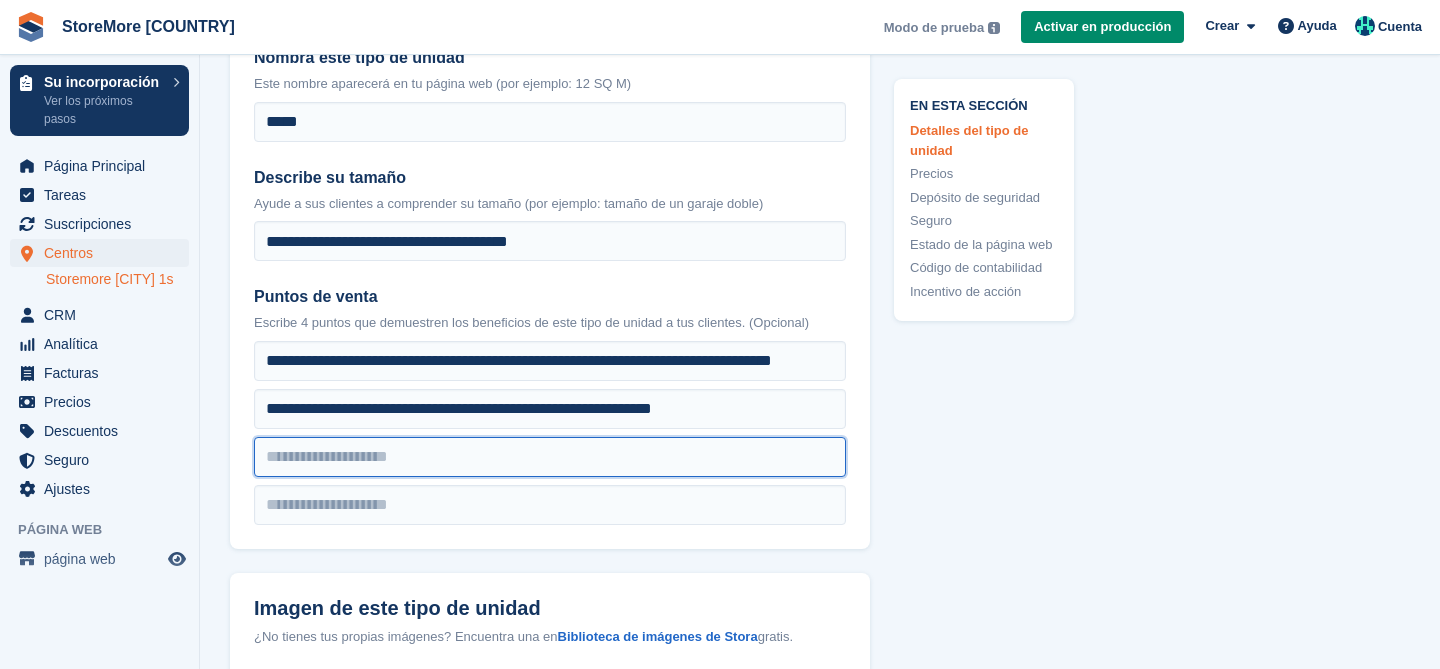 click at bounding box center [550, 361] 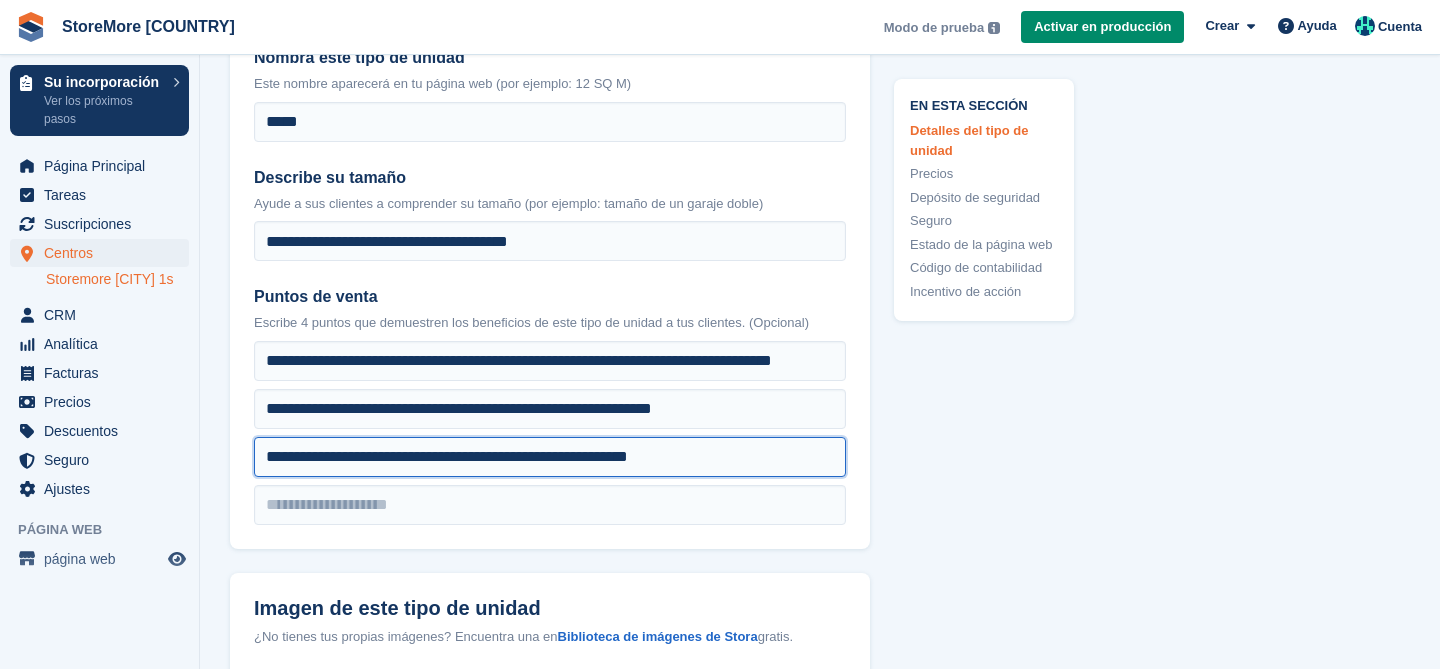 type on "**********" 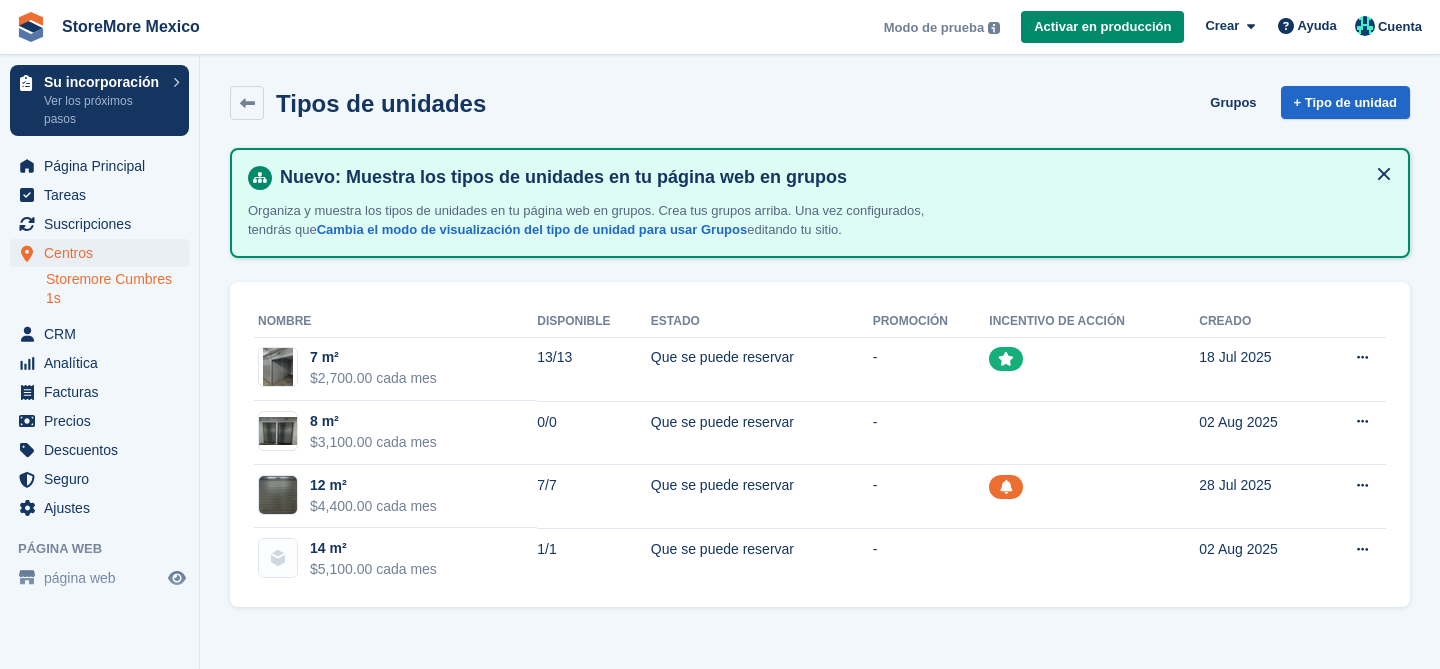 scroll, scrollTop: 0, scrollLeft: 0, axis: both 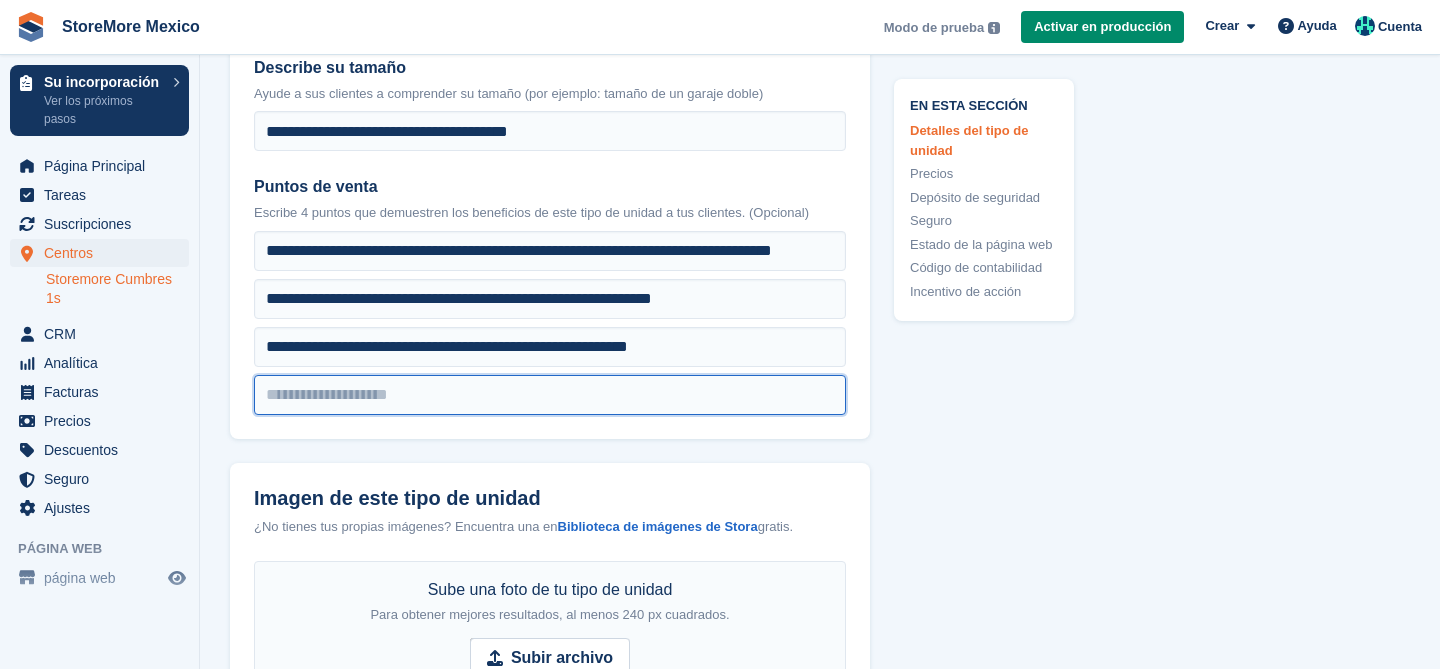 click at bounding box center (550, 251) 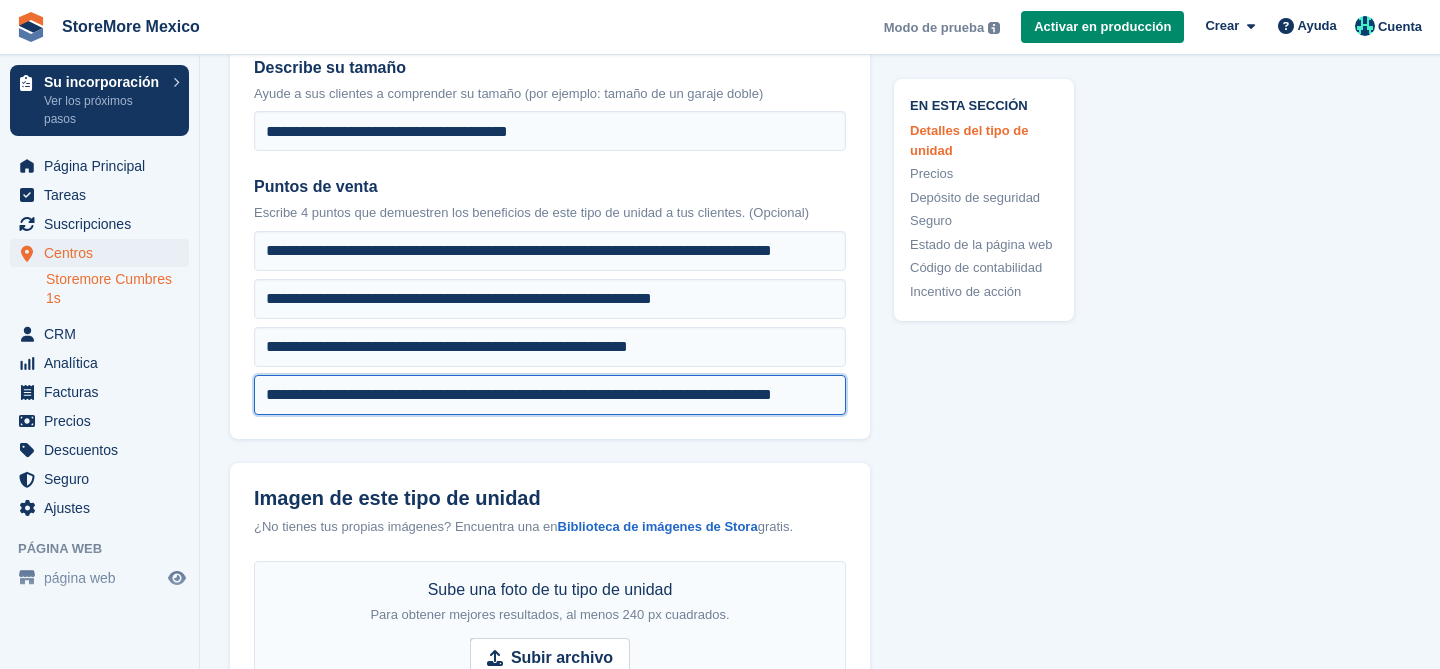 scroll, scrollTop: 0, scrollLeft: 59, axis: horizontal 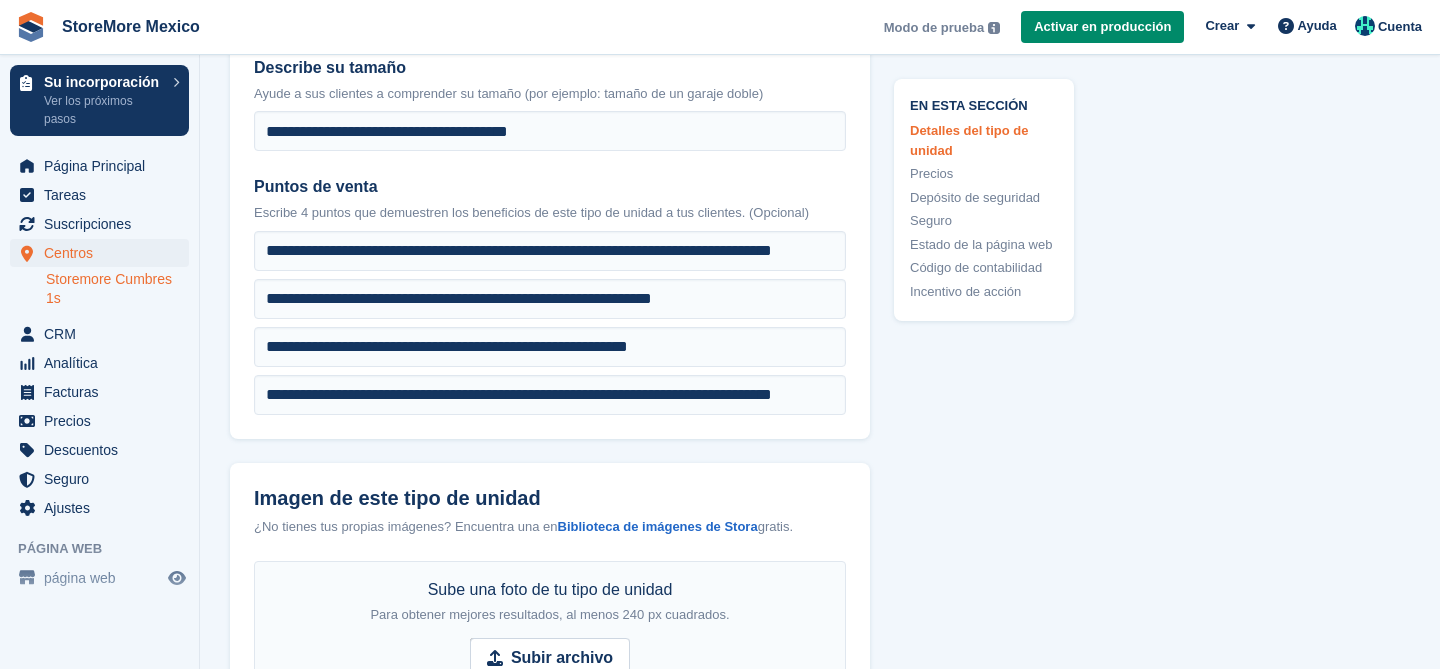 click on "**********" at bounding box center [550, 110] 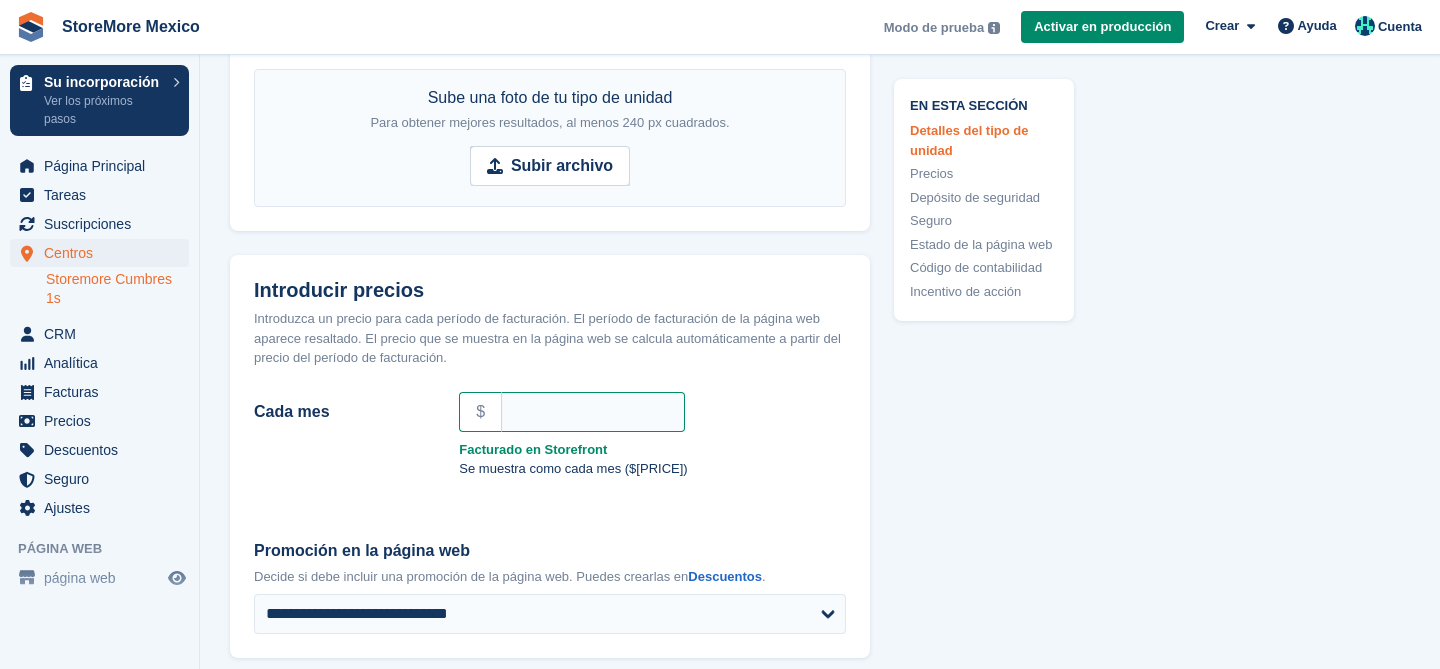 scroll, scrollTop: 1162, scrollLeft: 0, axis: vertical 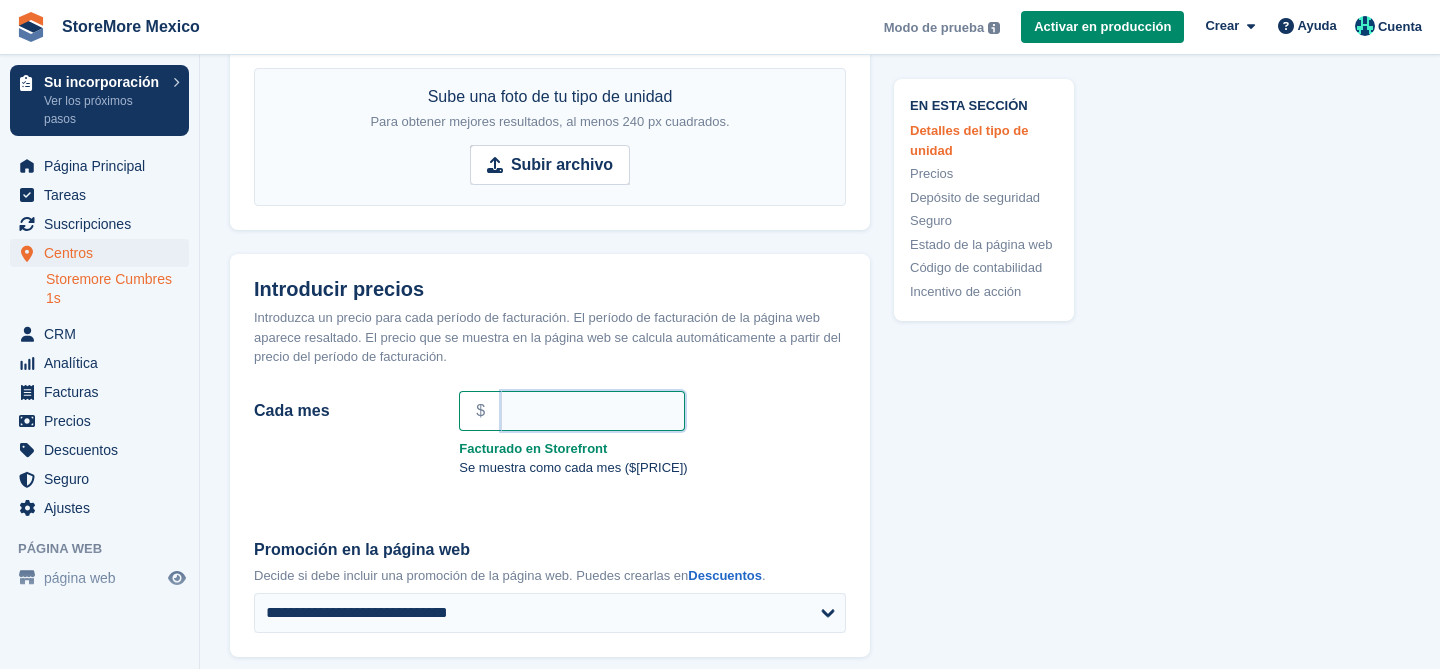 click on "Cada mes" at bounding box center [593, 411] 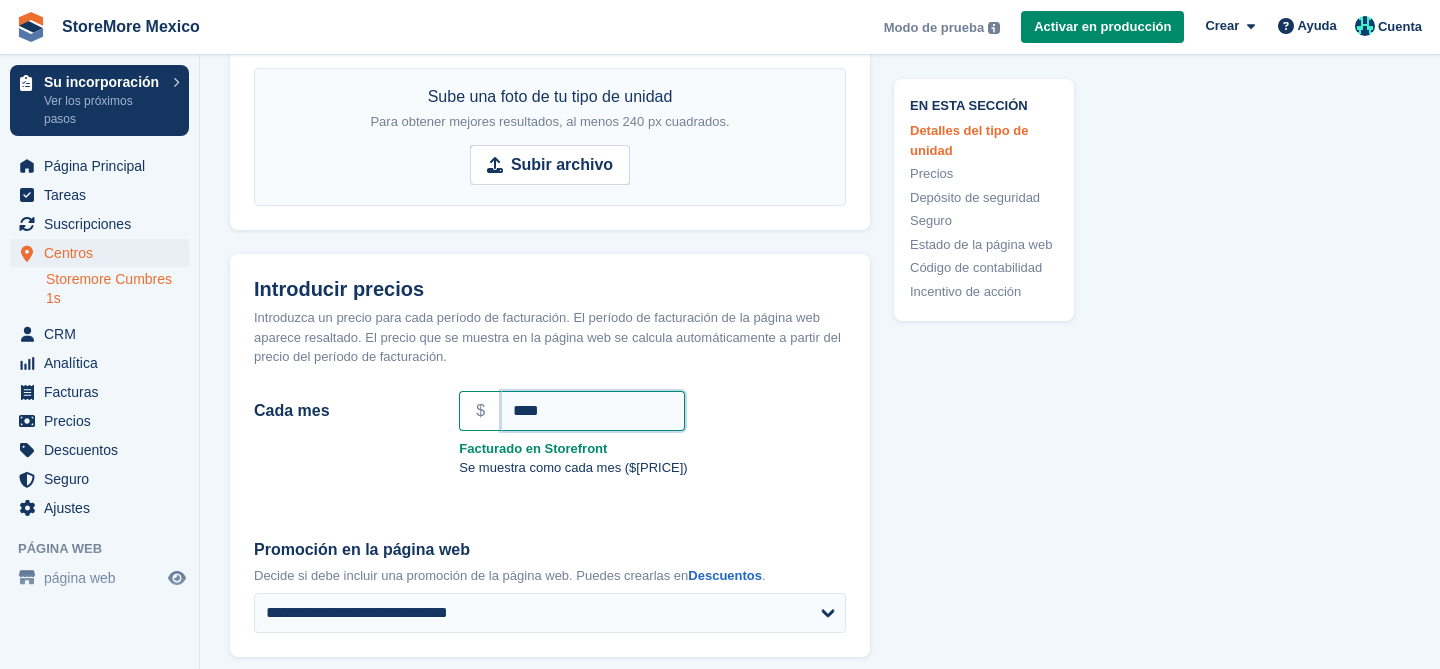 type on "****" 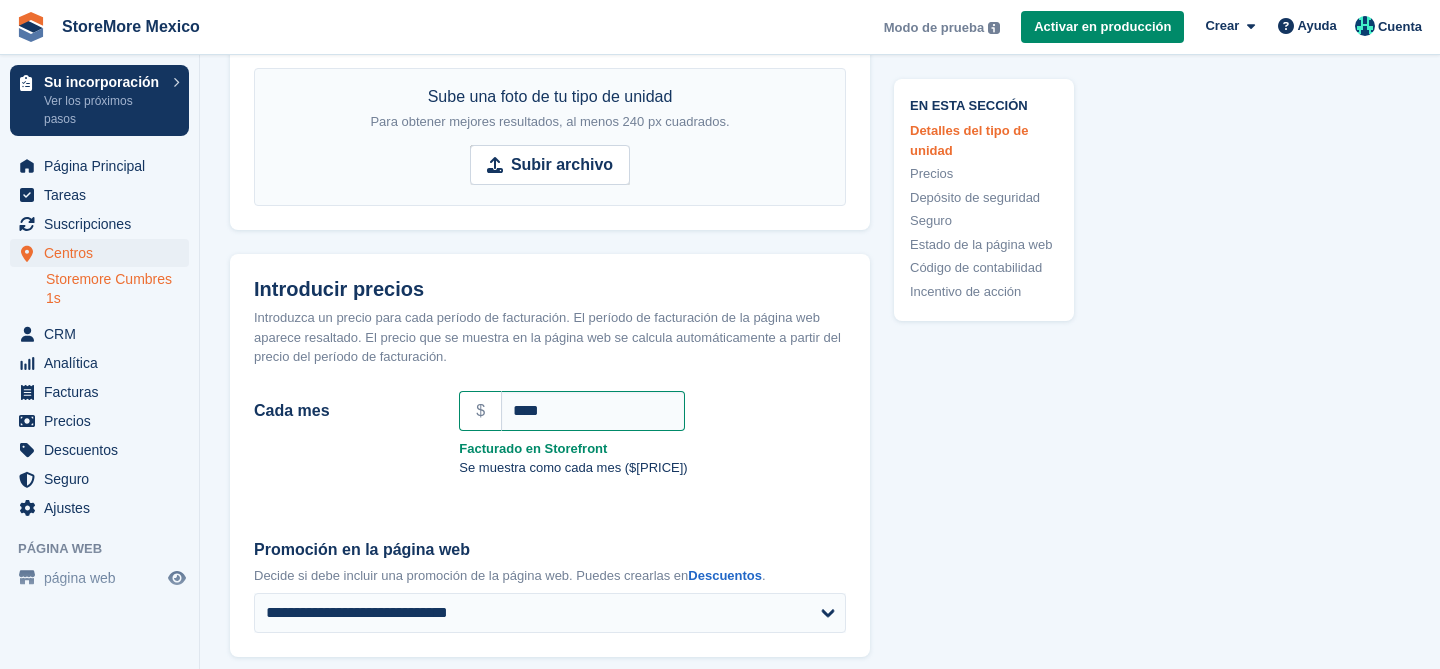 click on "$
****" at bounding box center (652, 411) 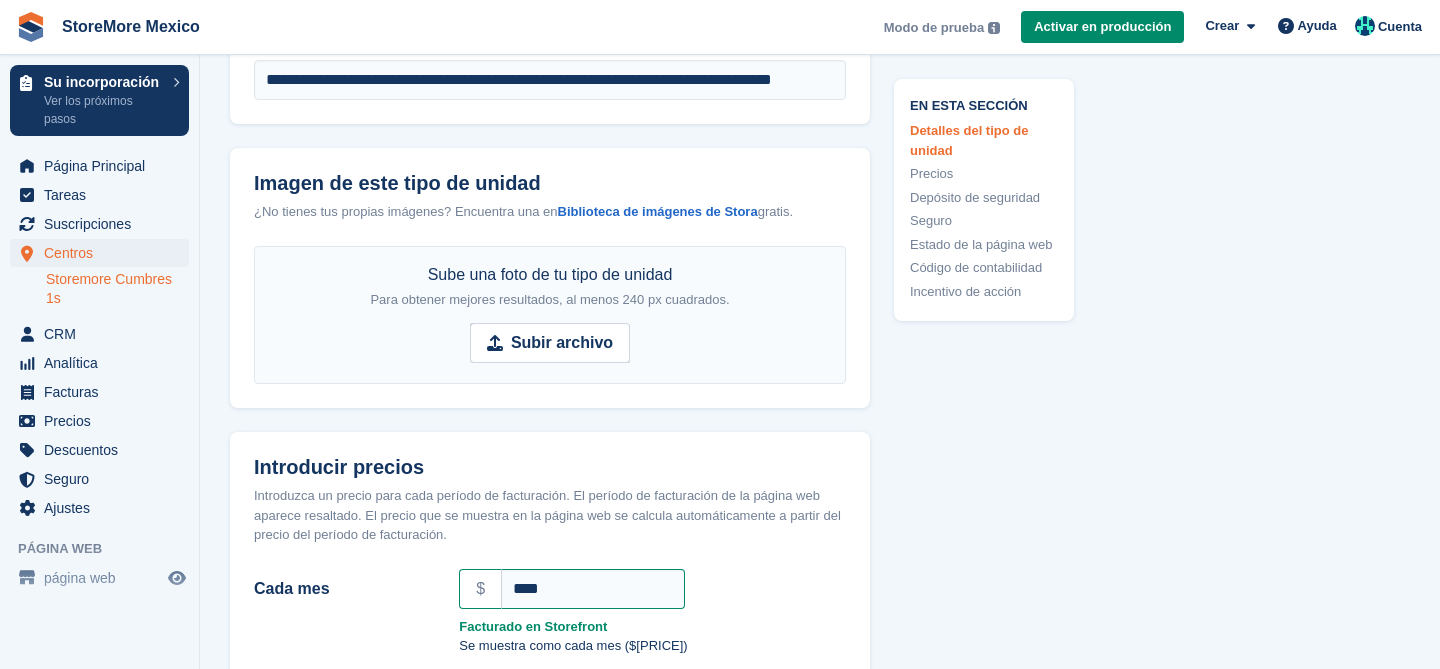 scroll, scrollTop: 978, scrollLeft: 0, axis: vertical 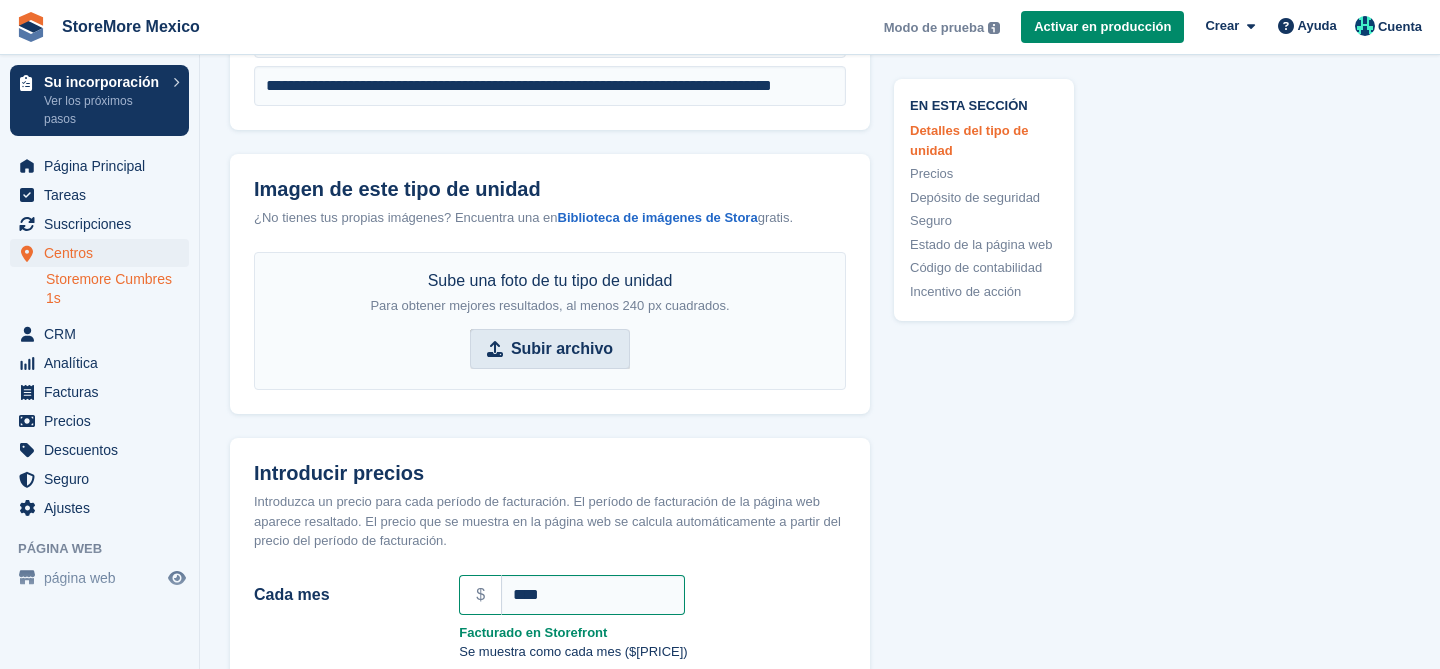 click on "Subir archivo" at bounding box center (562, 349) 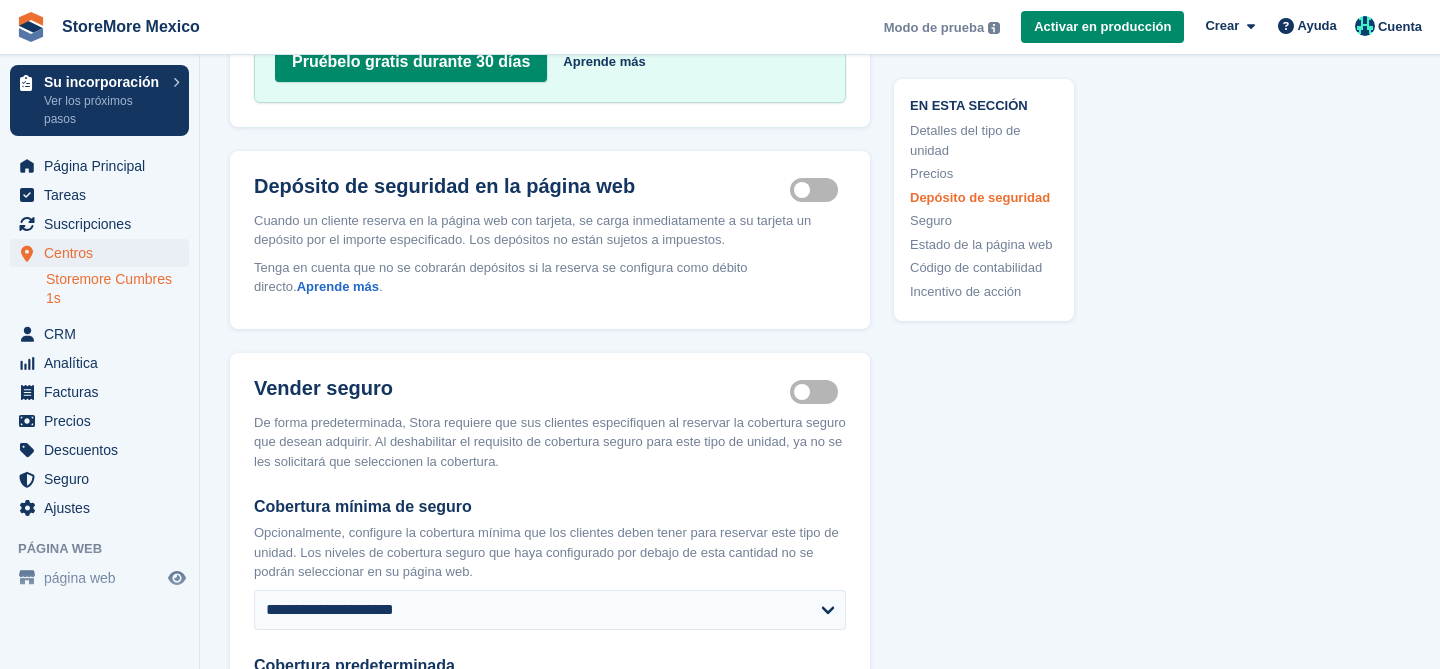click on "Insurance coverage required" at bounding box center (818, 391) 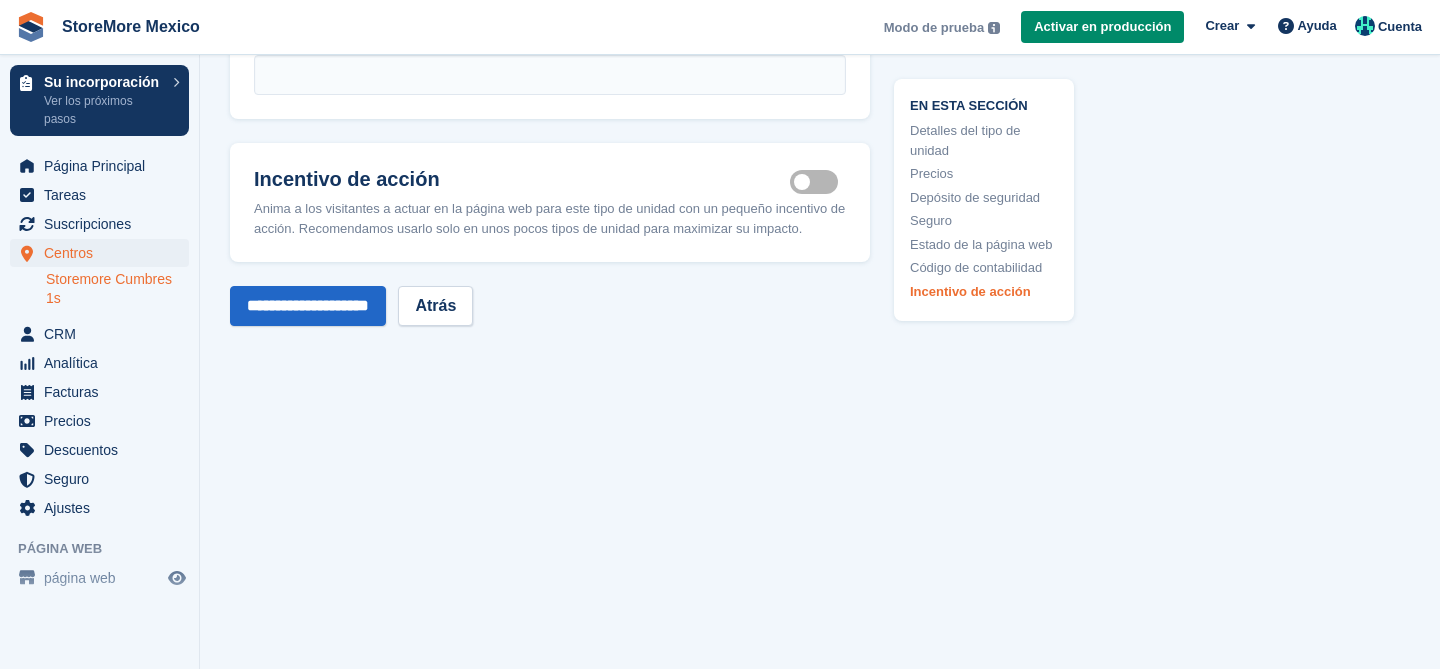 scroll, scrollTop: 2950, scrollLeft: 0, axis: vertical 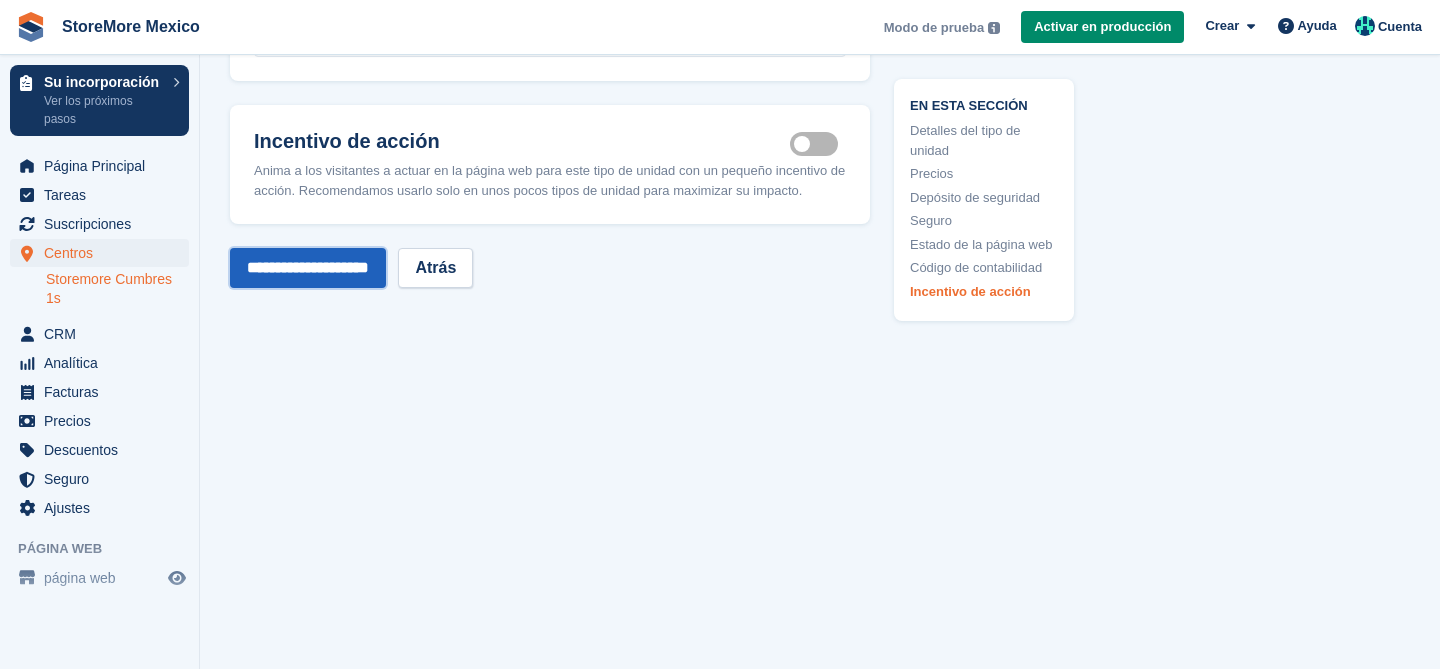 click on "**********" at bounding box center (308, 268) 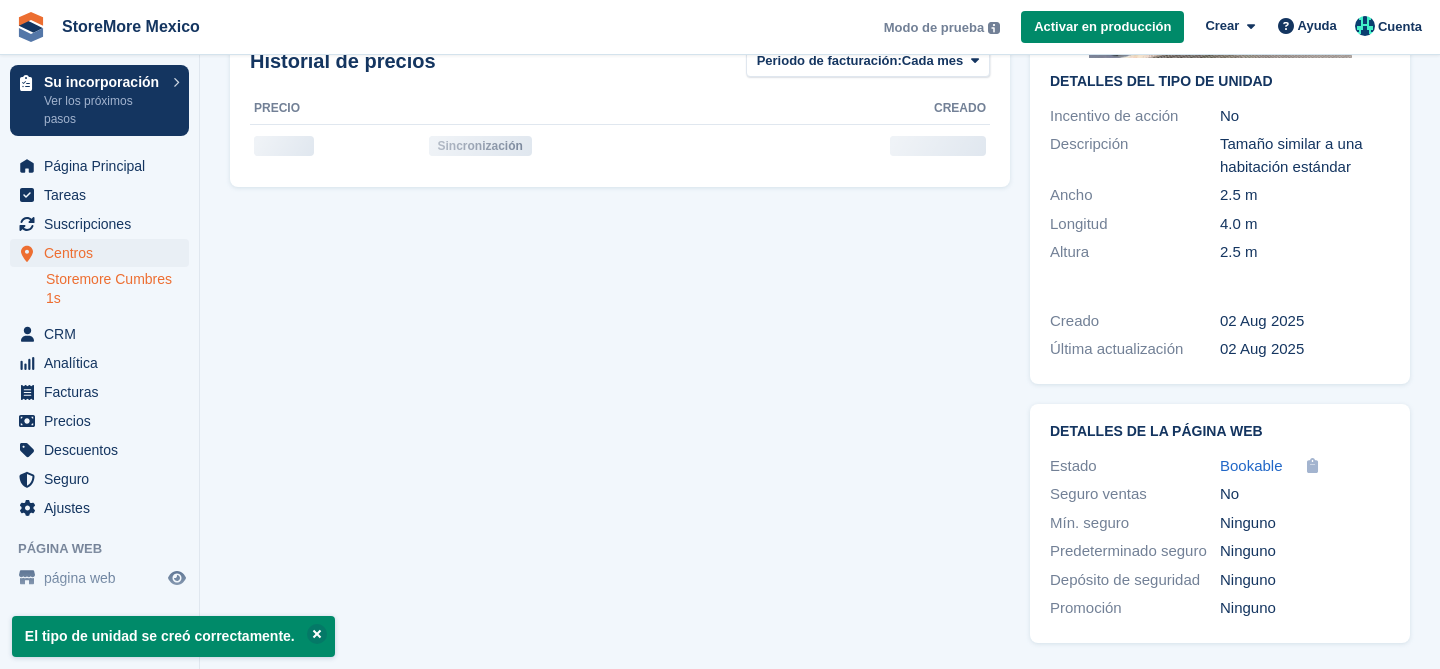 scroll, scrollTop: 0, scrollLeft: 0, axis: both 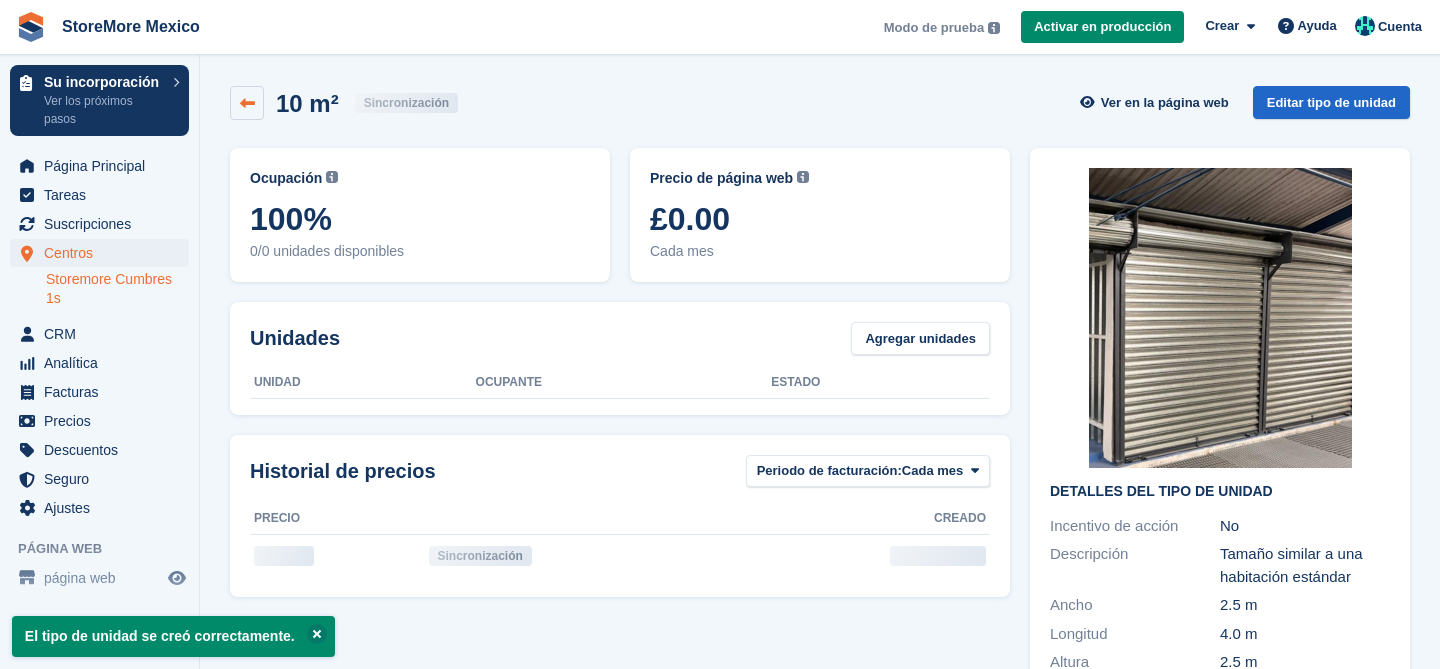 click at bounding box center (247, 103) 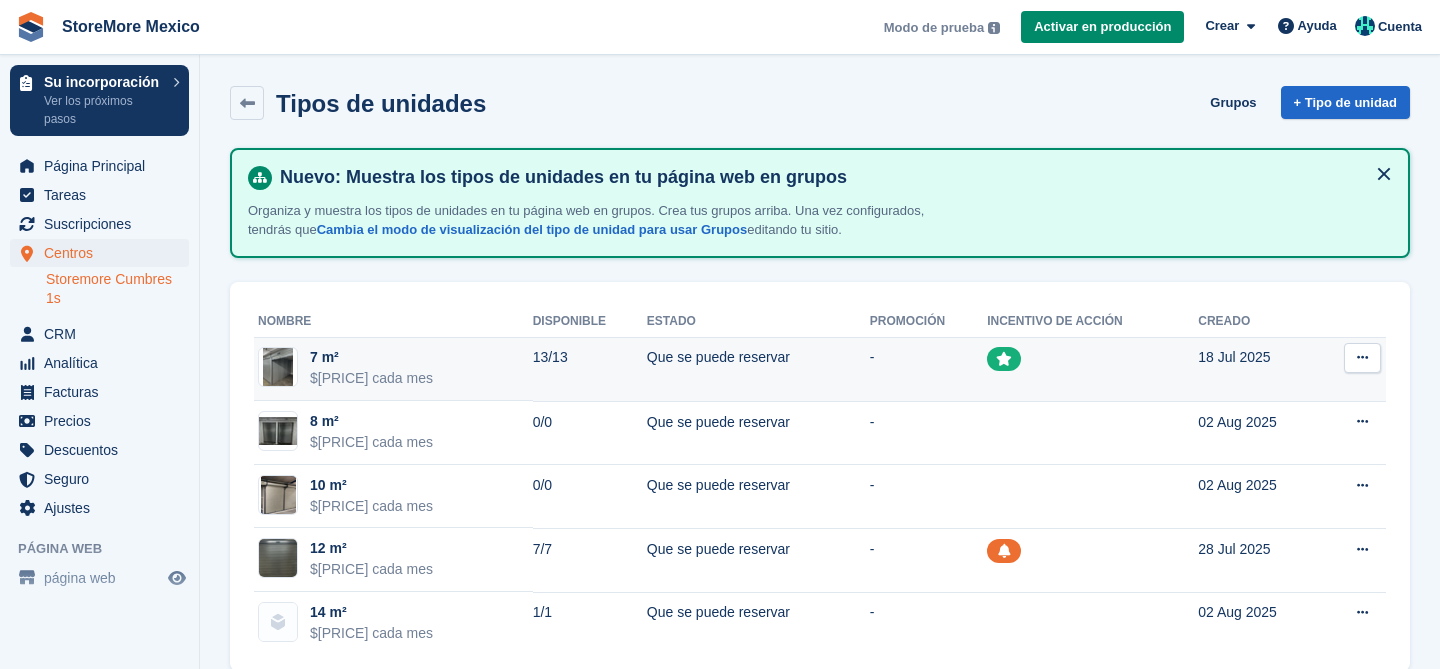scroll, scrollTop: 51, scrollLeft: 0, axis: vertical 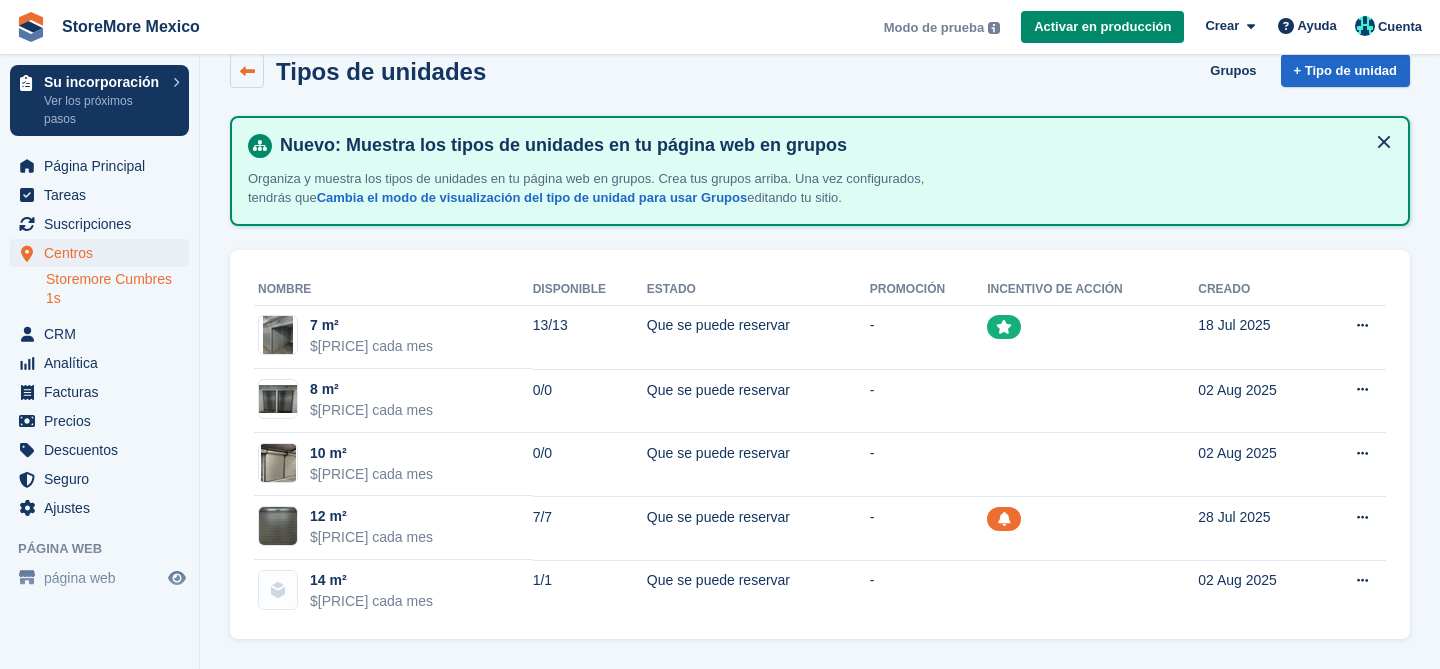click at bounding box center [247, 71] 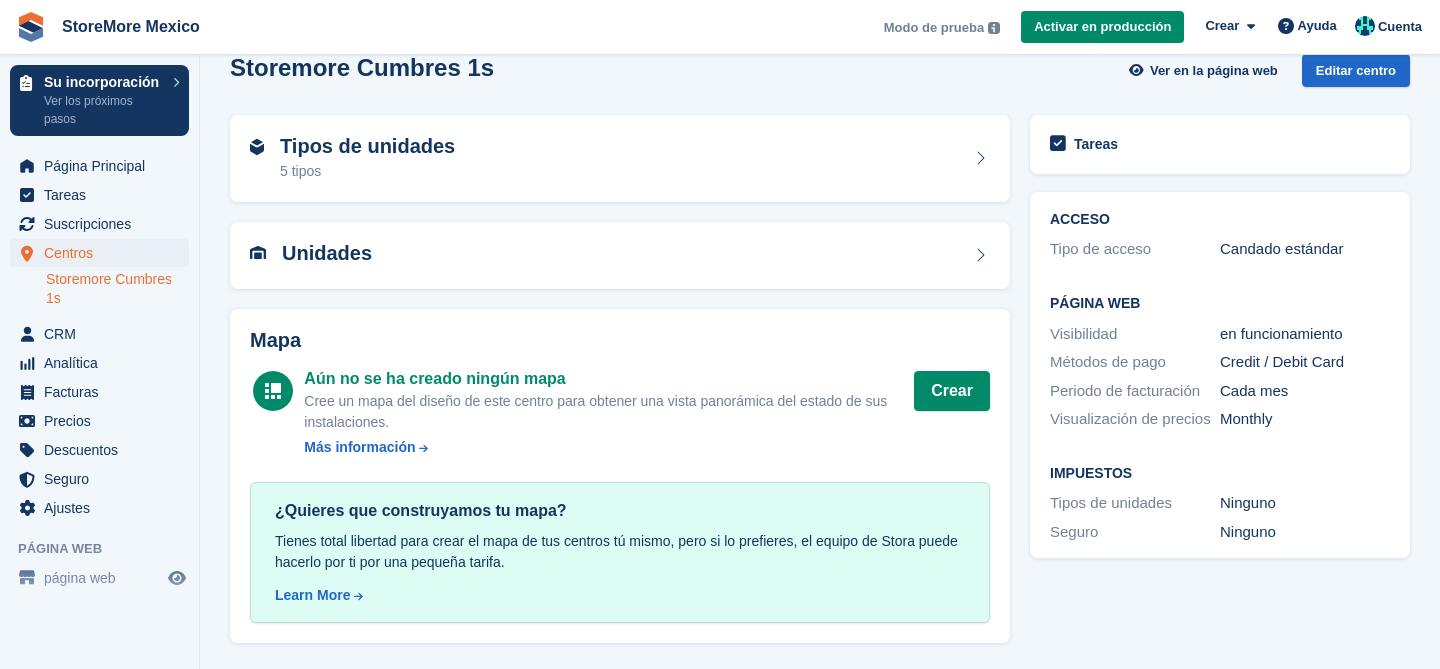 scroll, scrollTop: 0, scrollLeft: 0, axis: both 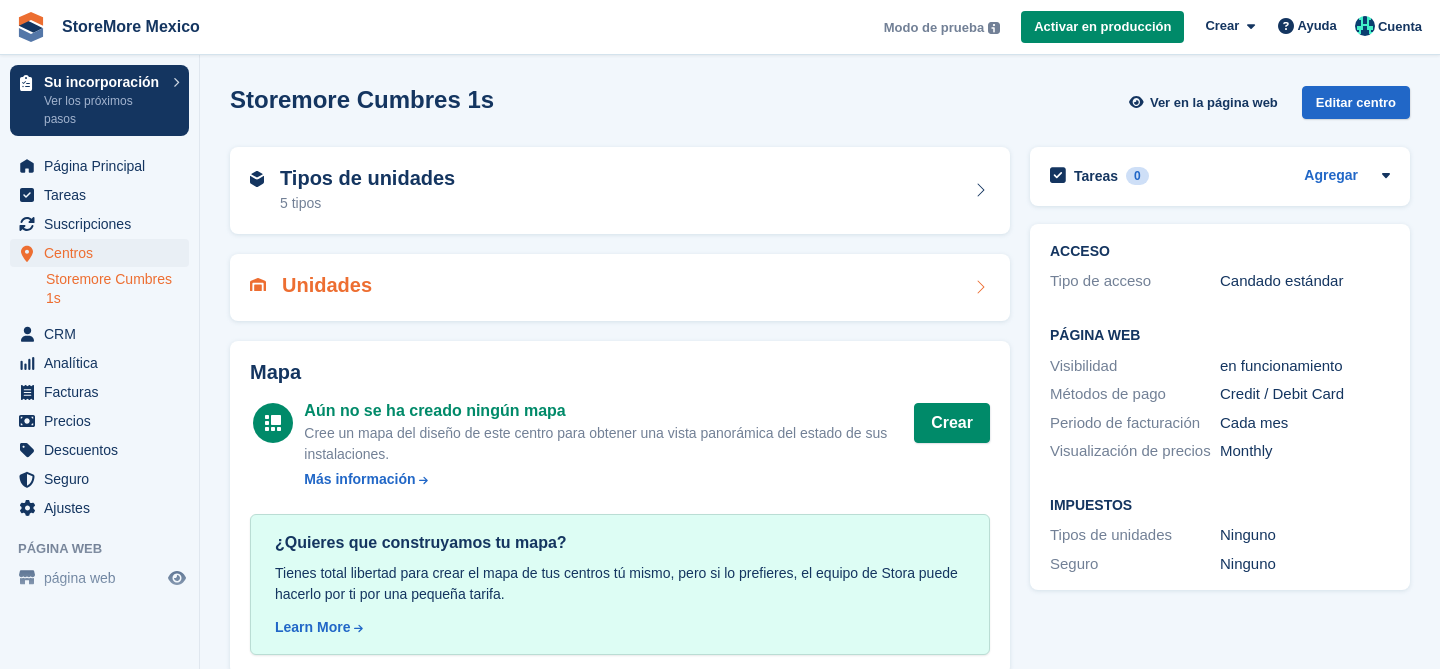 click on "Unidades" at bounding box center [620, 287] 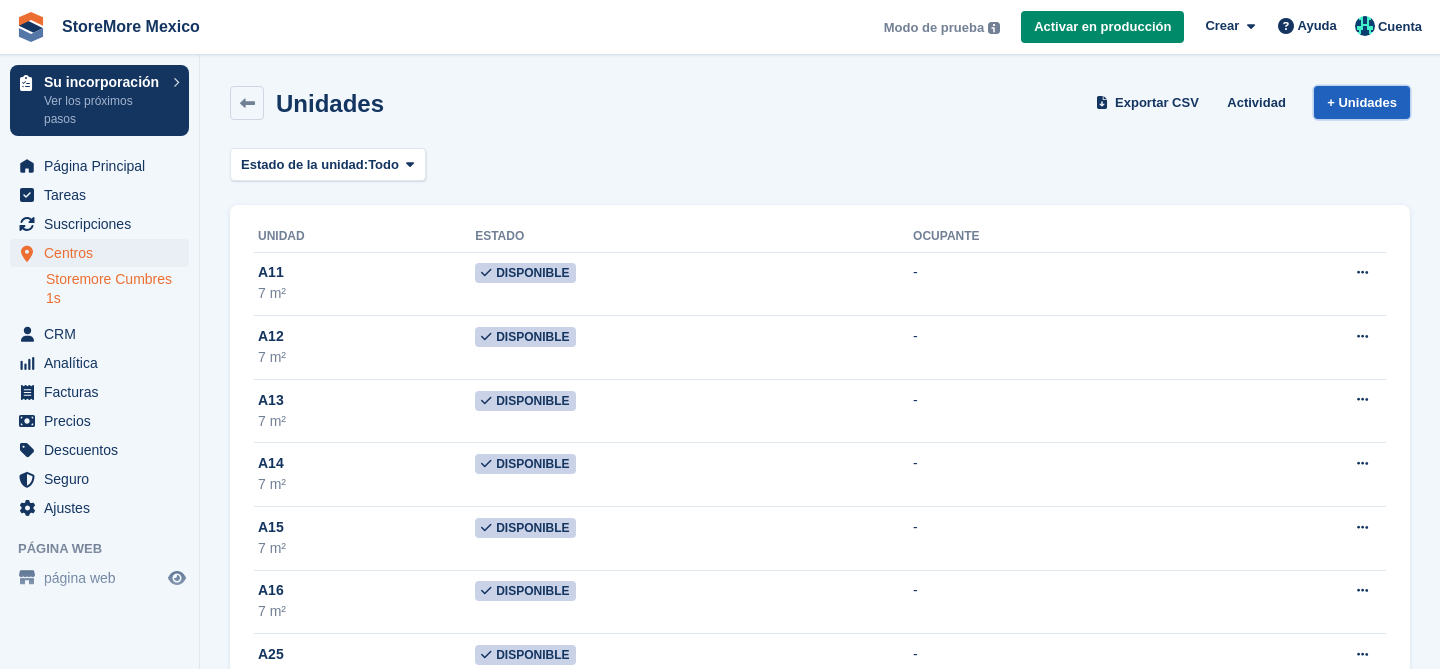 click on "+ Unidades" at bounding box center [1362, 102] 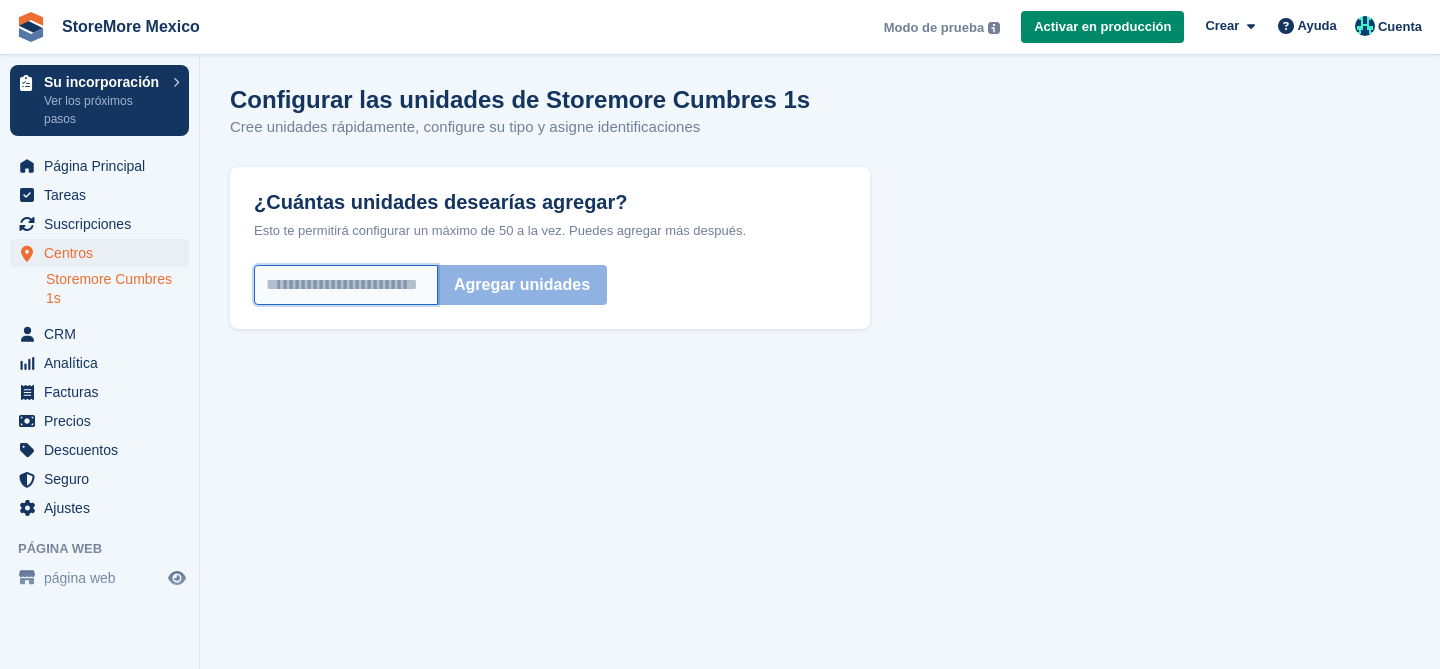 click on "¿Cuántas unidades desearías agregar?" at bounding box center [346, 285] 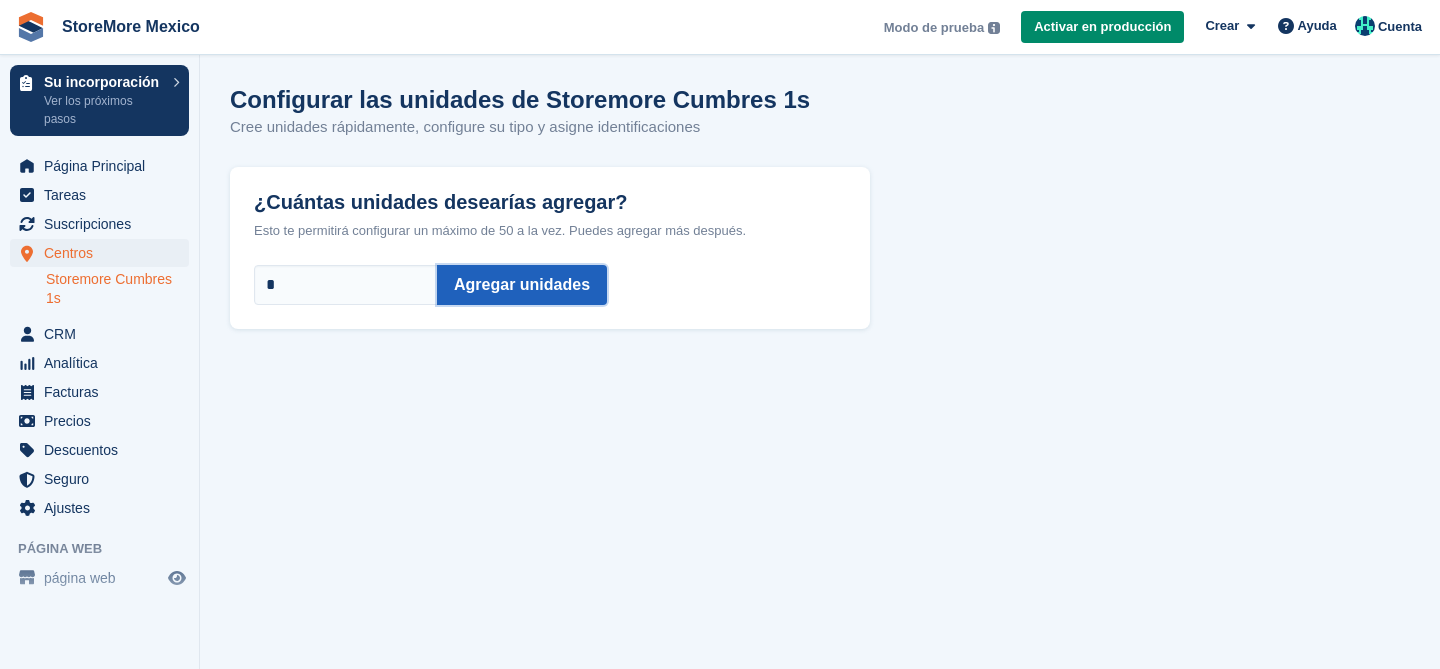 click on "Agregar unidades" at bounding box center (522, 285) 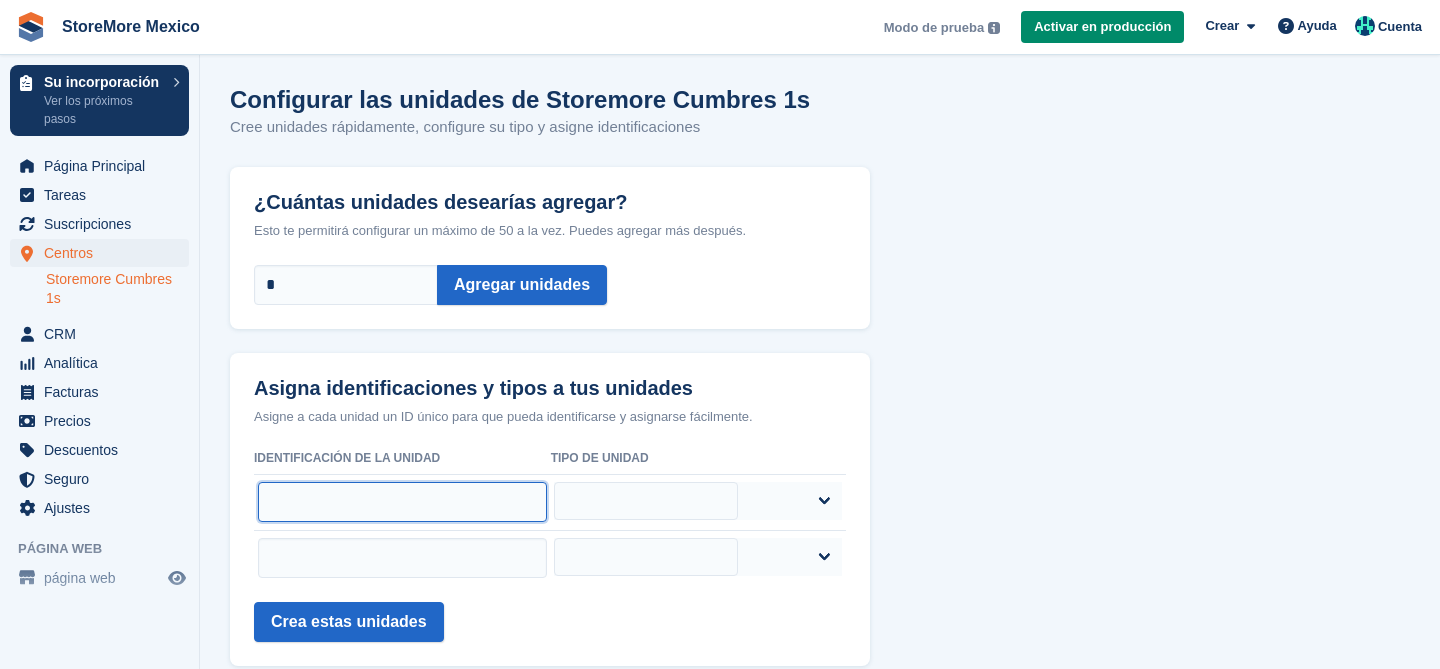 click at bounding box center [402, 502] 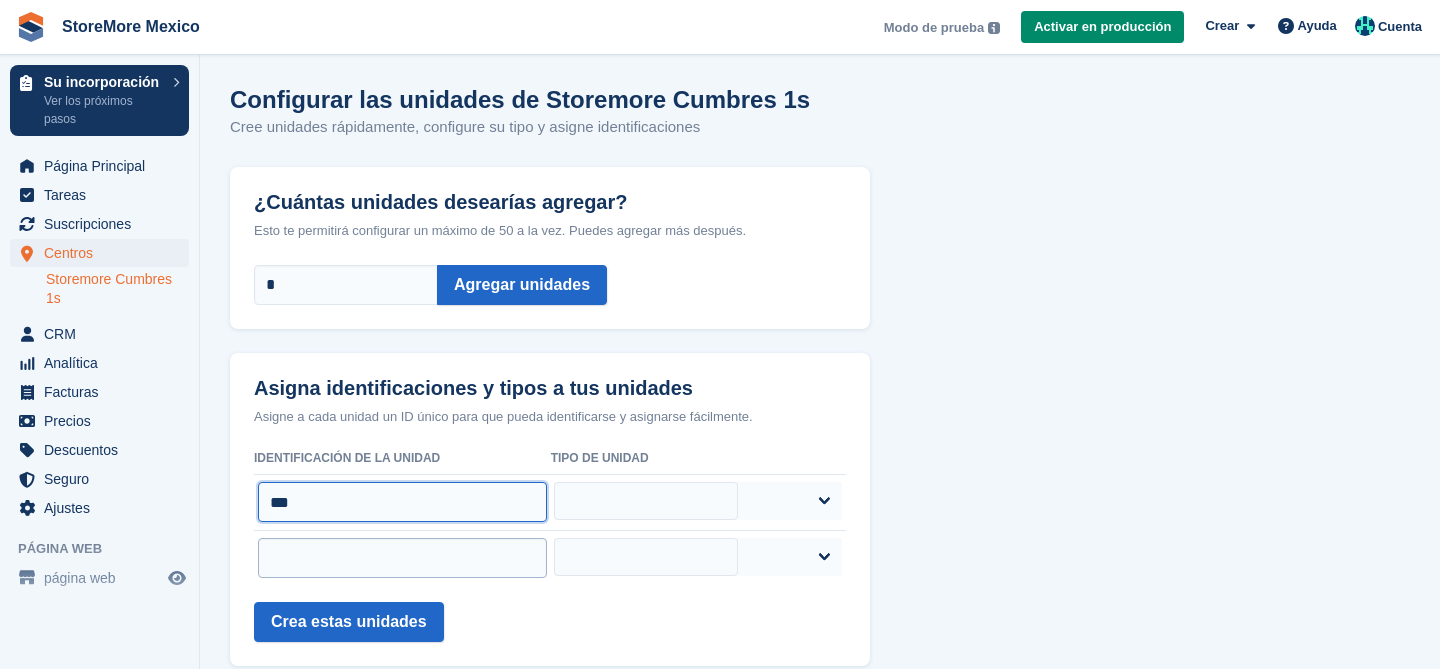 type on "***" 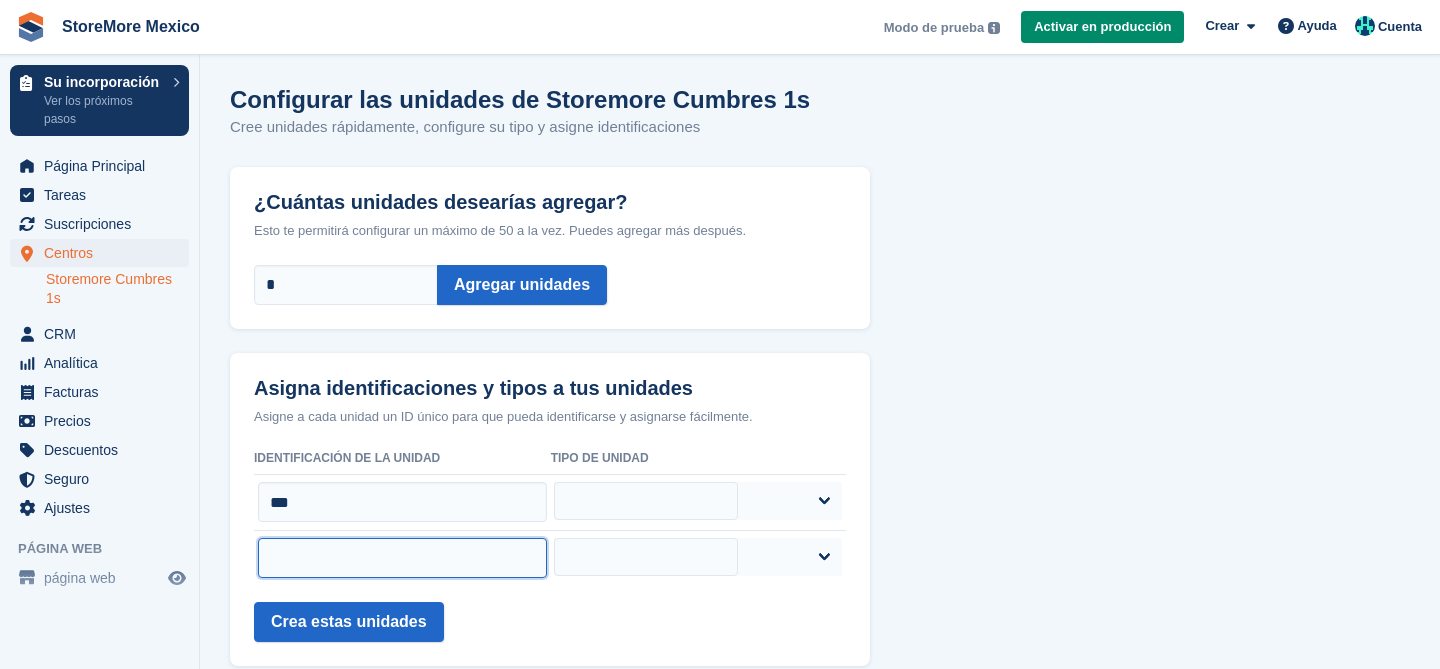 click at bounding box center (402, 558) 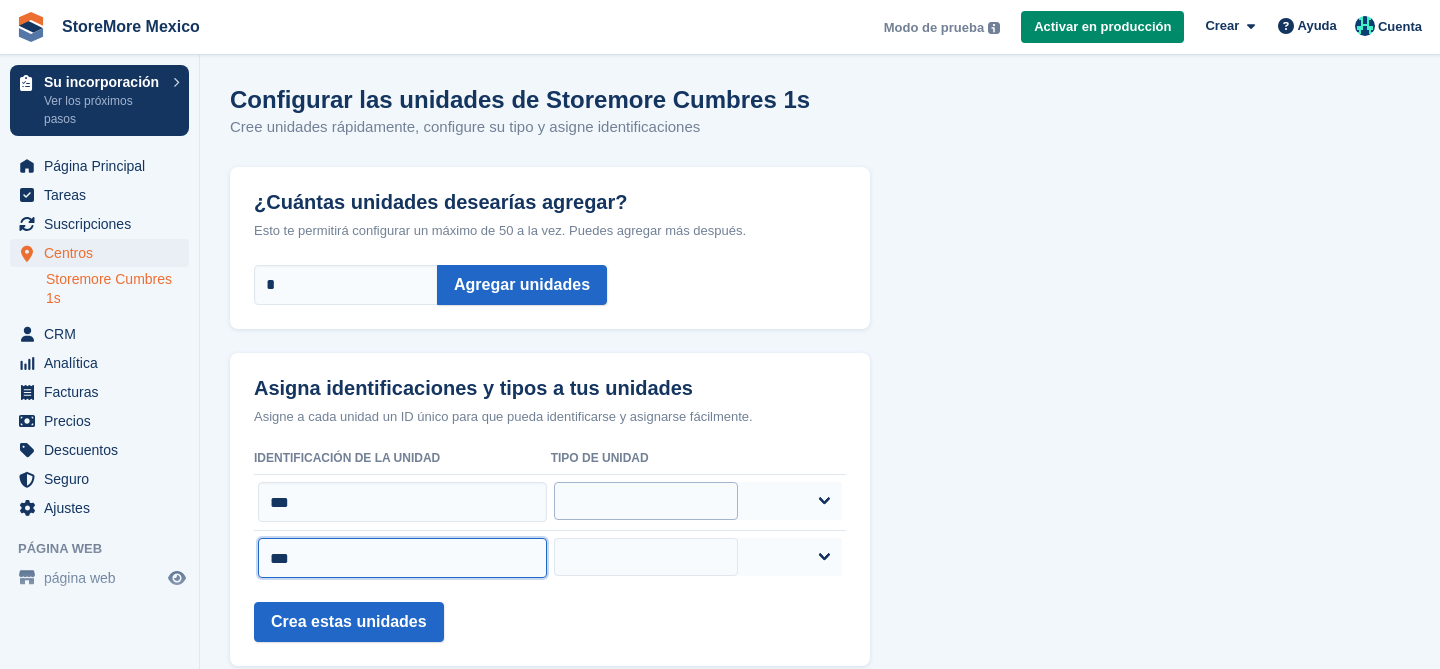 type on "***" 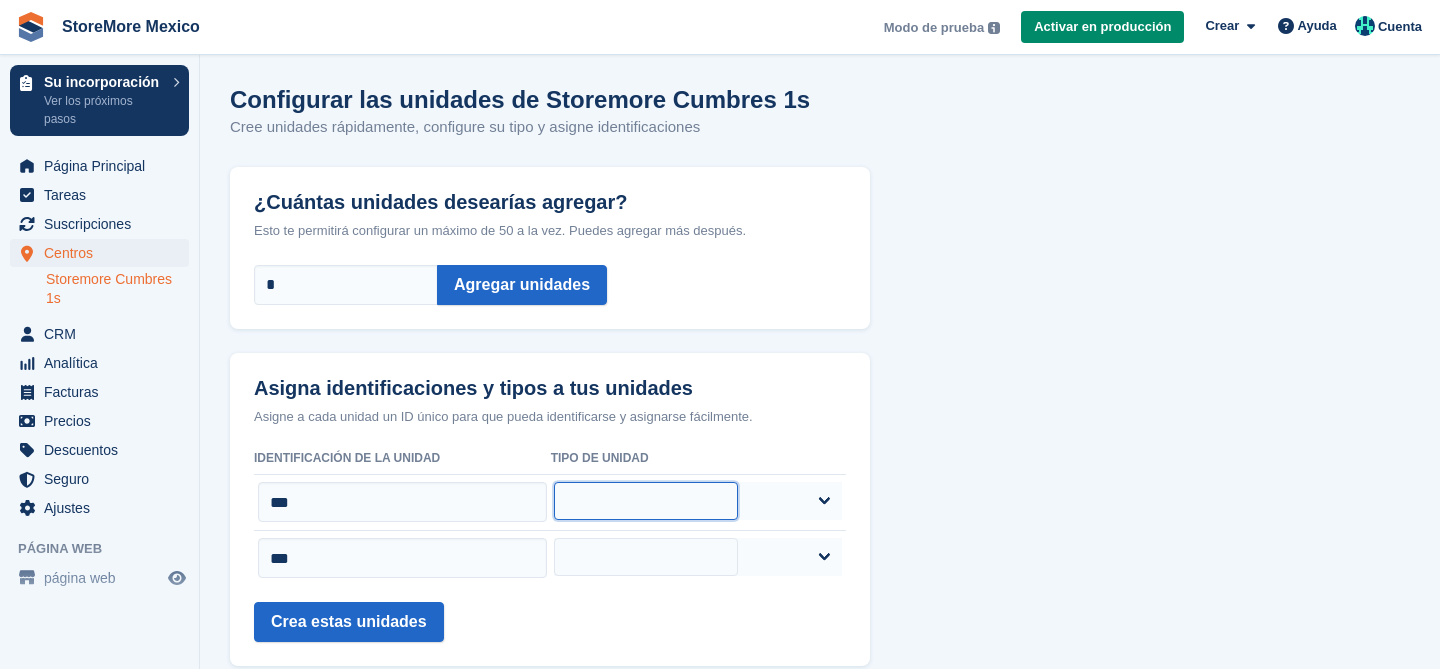 click on "*****
*****
*****
****
****" at bounding box center (645, 501) 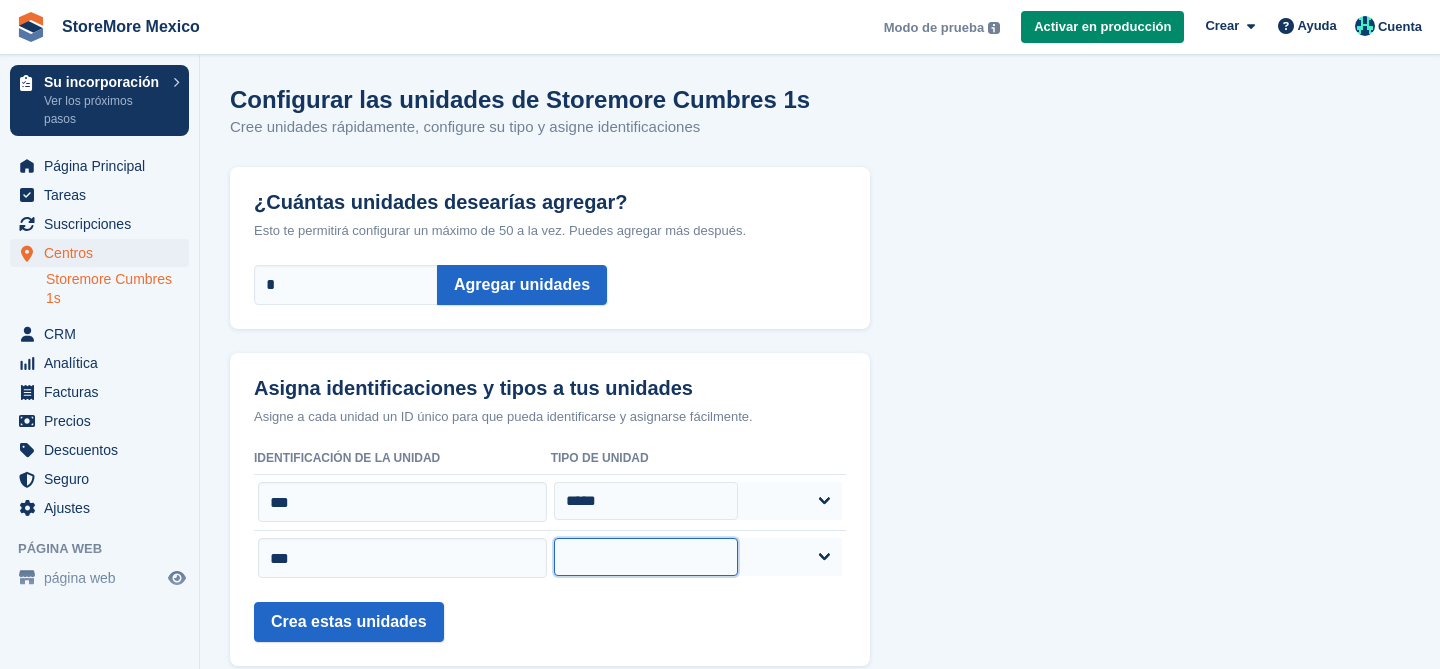 click on "*****
*****
*****
****
****" at bounding box center [645, 557] 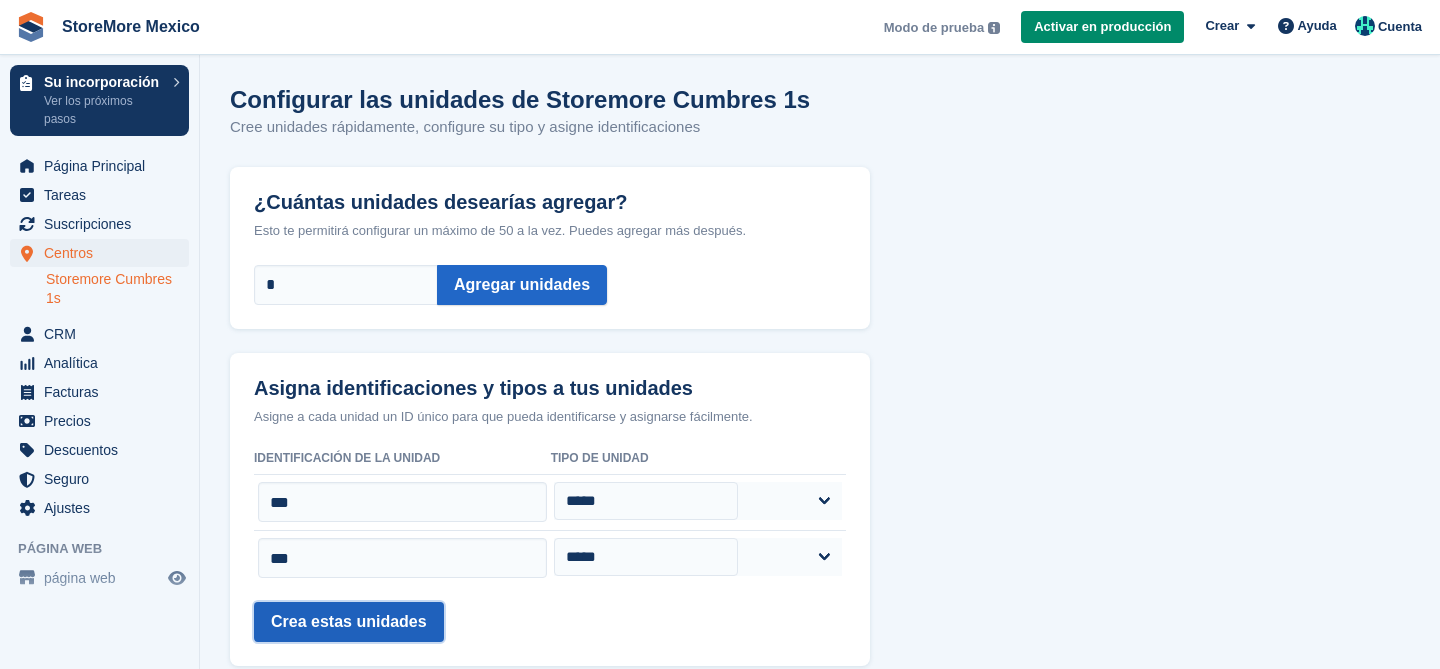 click on "Crea estas unidades" at bounding box center (349, 622) 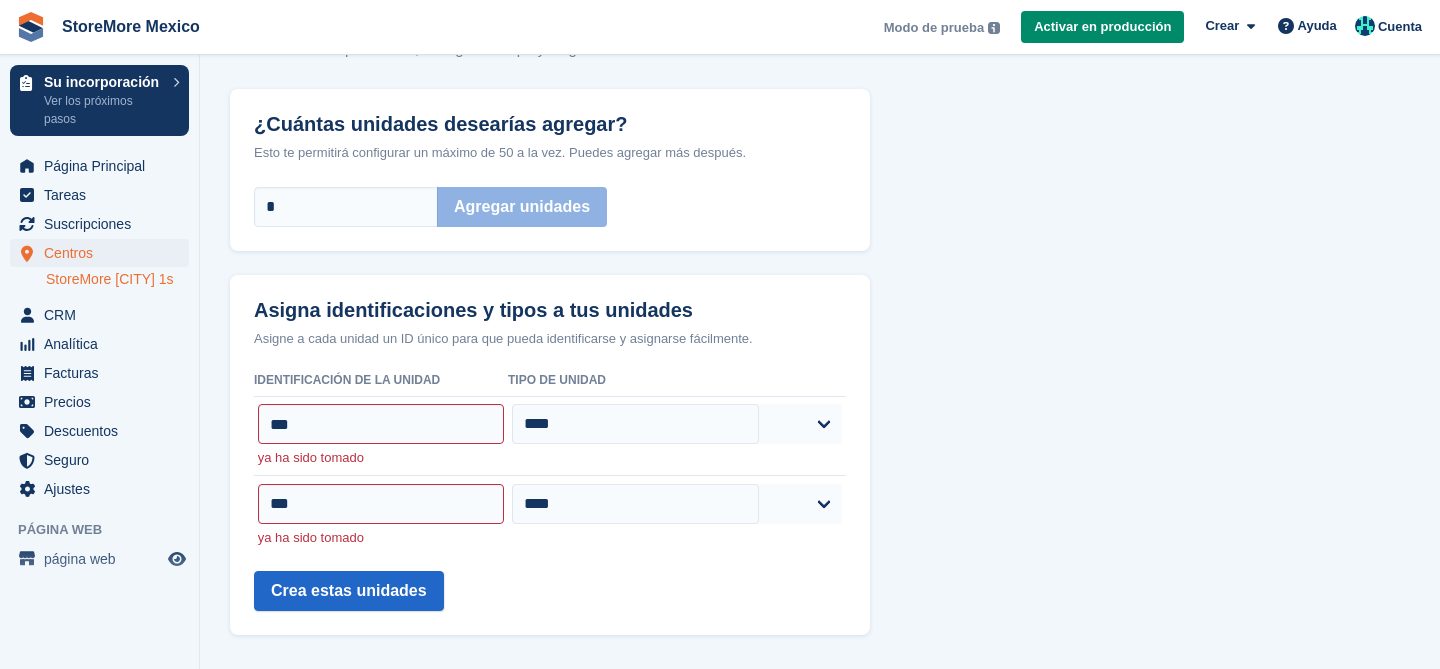 scroll, scrollTop: 80, scrollLeft: 0, axis: vertical 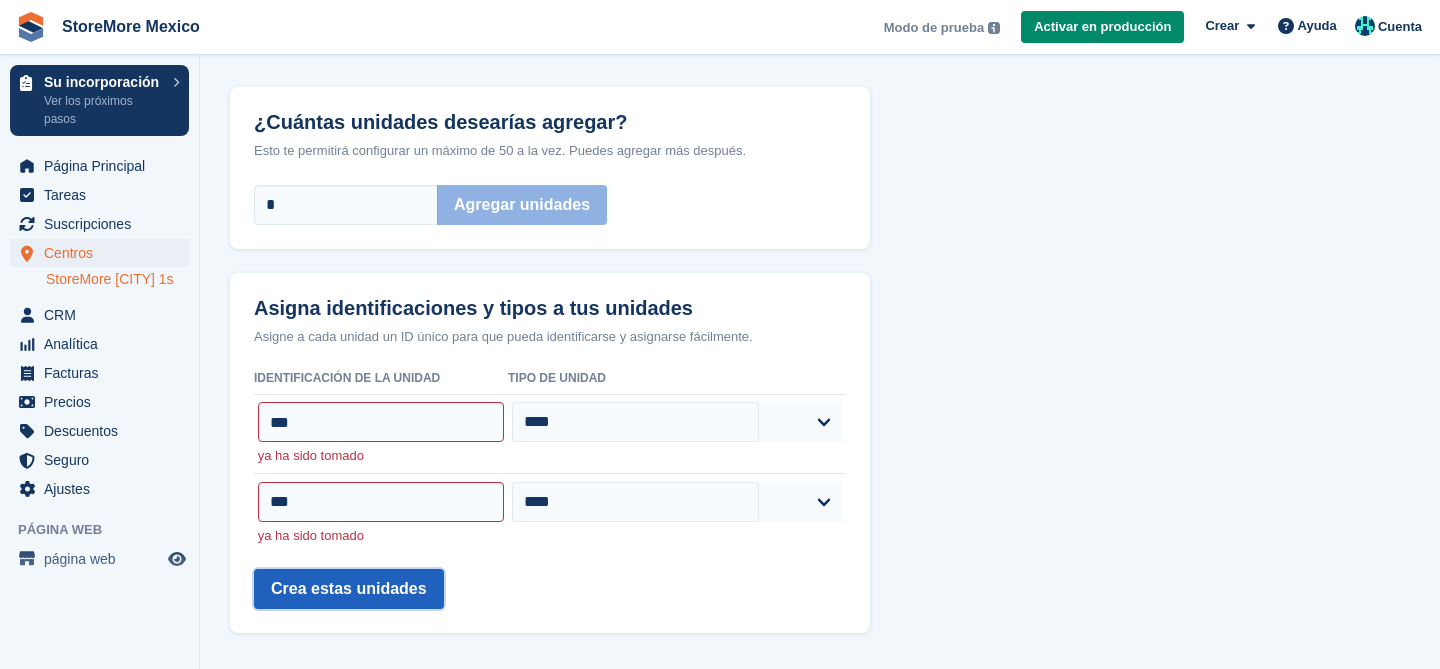 click on "Crea estas unidades" at bounding box center (349, 589) 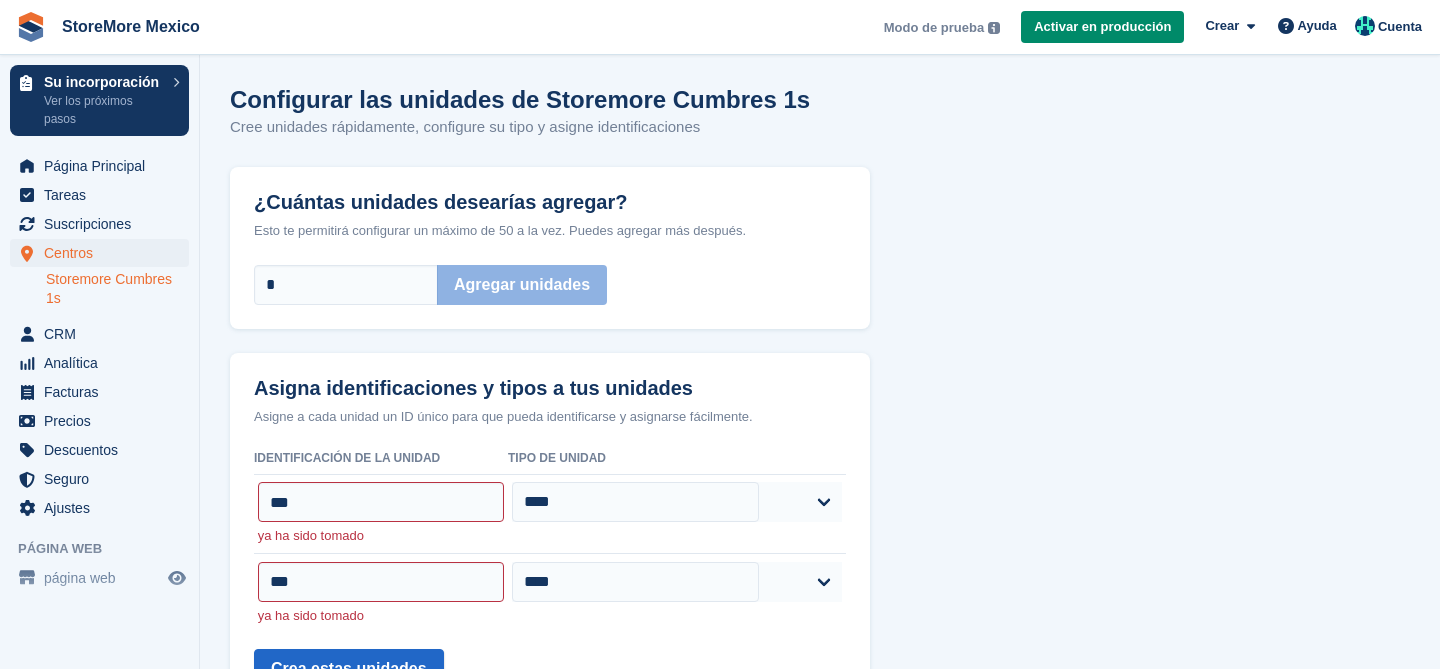 scroll, scrollTop: 0, scrollLeft: 0, axis: both 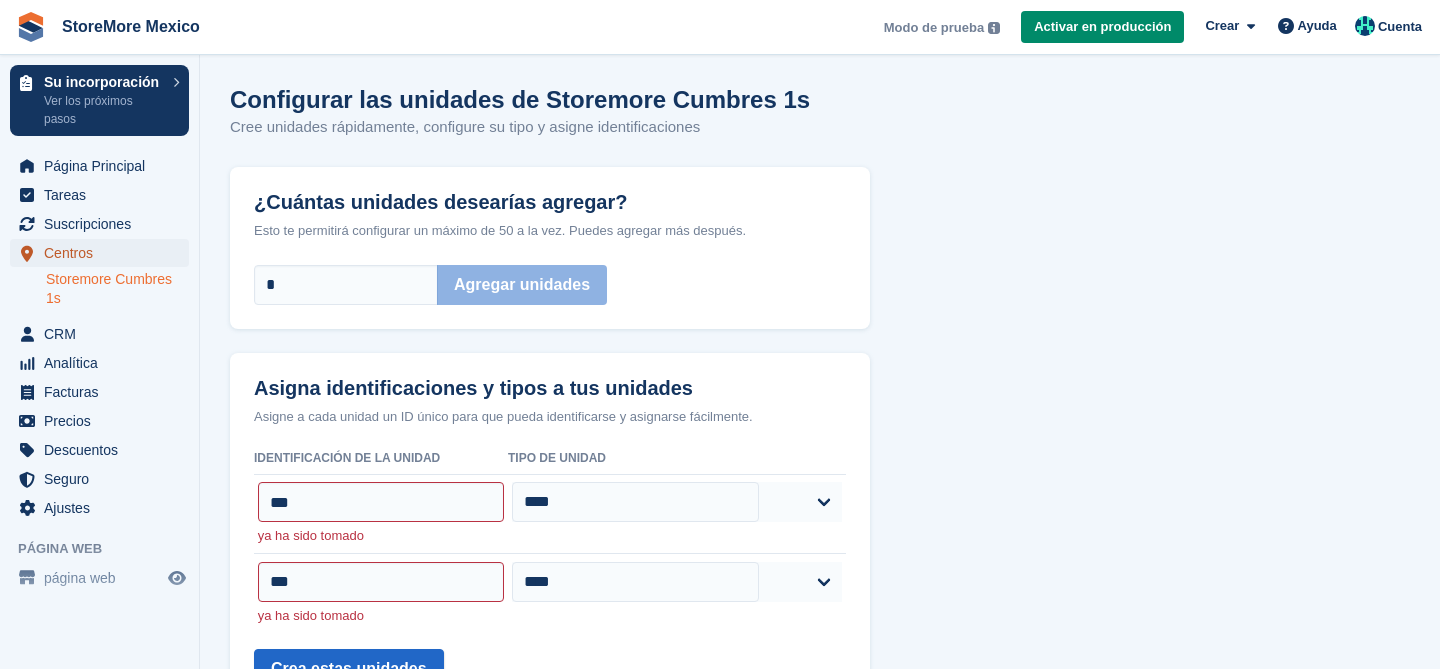 click on "Centros" at bounding box center [104, 253] 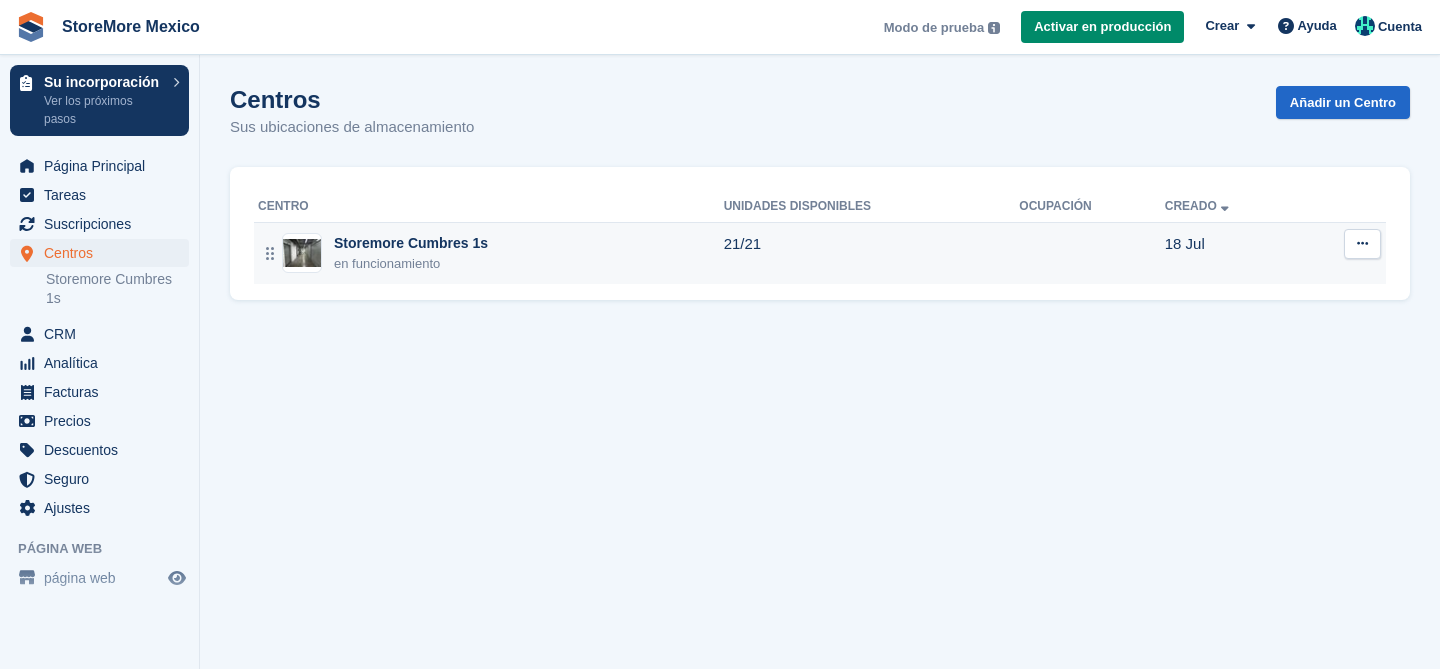 click on "Storemore Cumbres 1s" at bounding box center [411, 243] 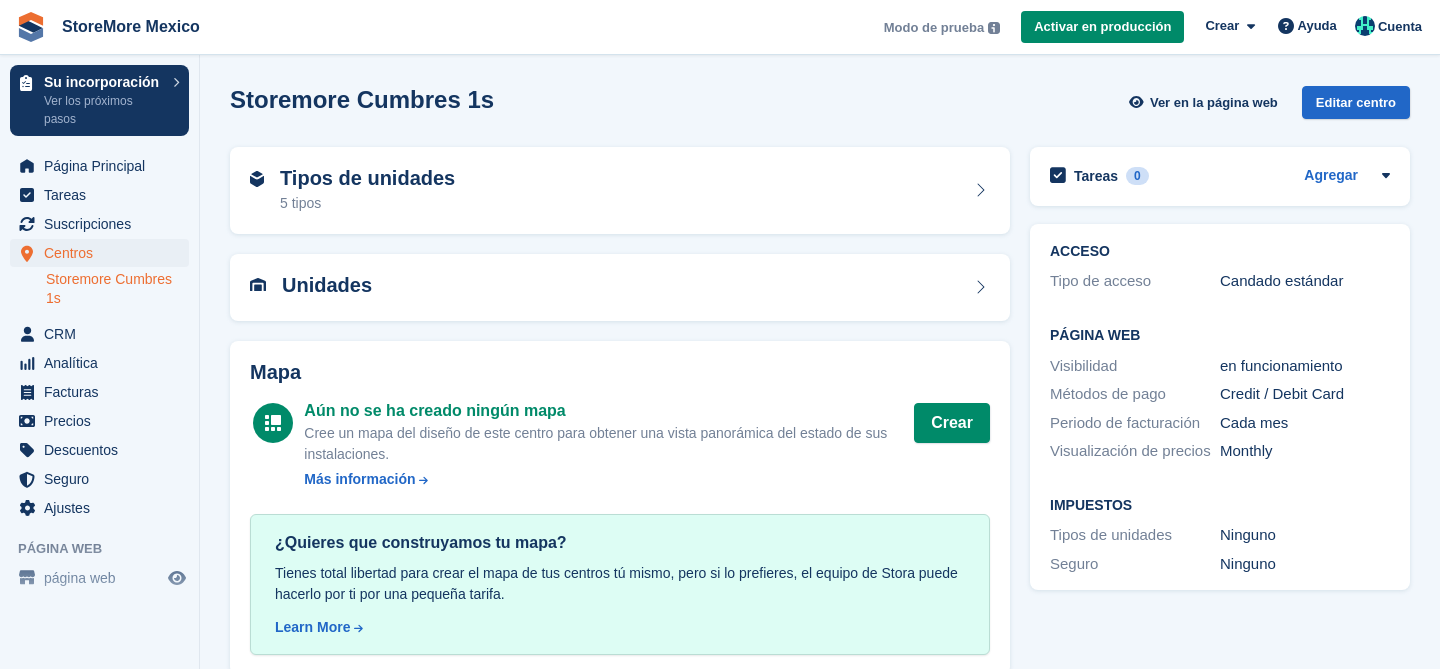 scroll, scrollTop: 25, scrollLeft: 0, axis: vertical 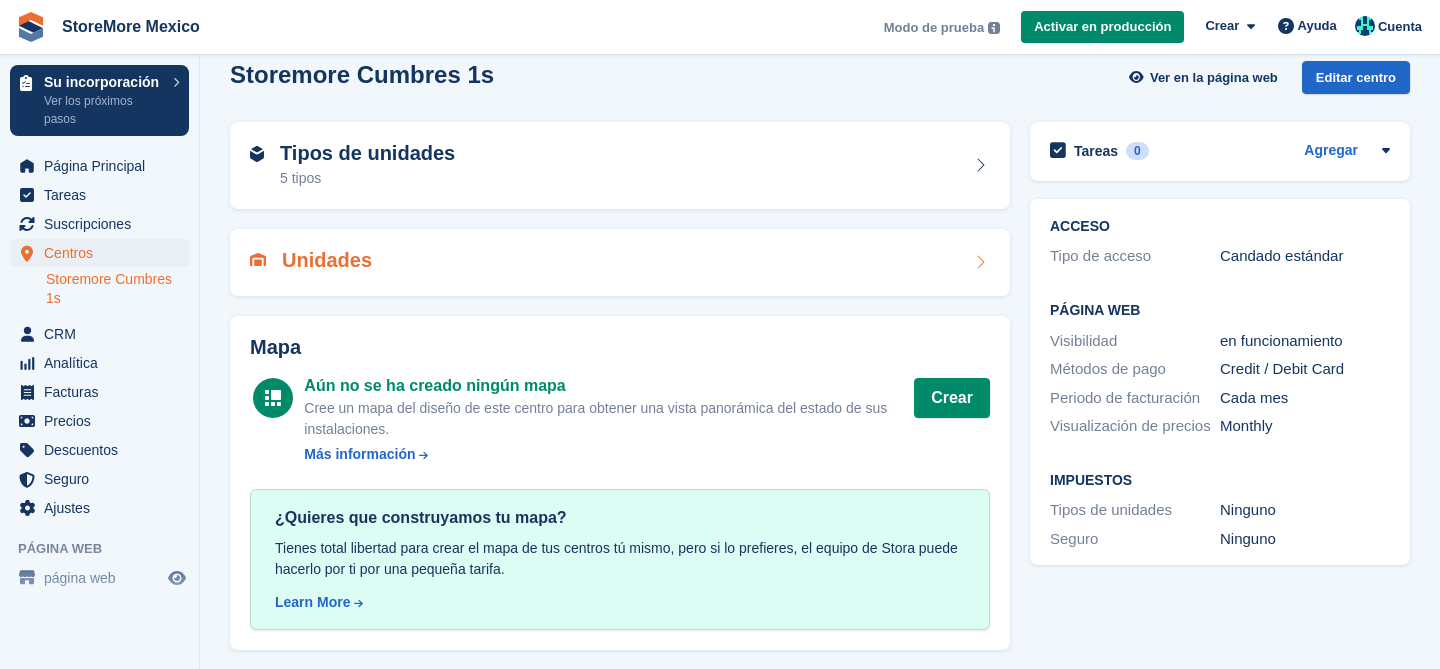 click on "Unidades" at bounding box center (620, 262) 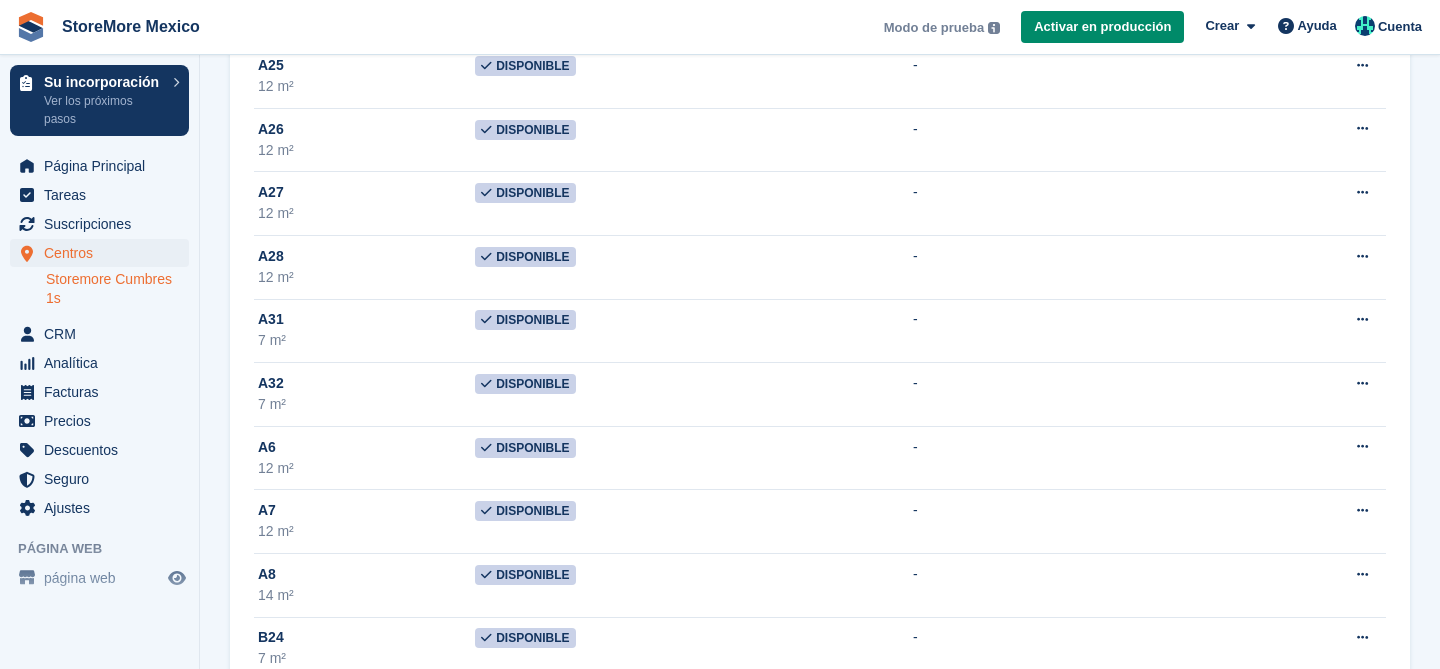 scroll, scrollTop: 591, scrollLeft: 0, axis: vertical 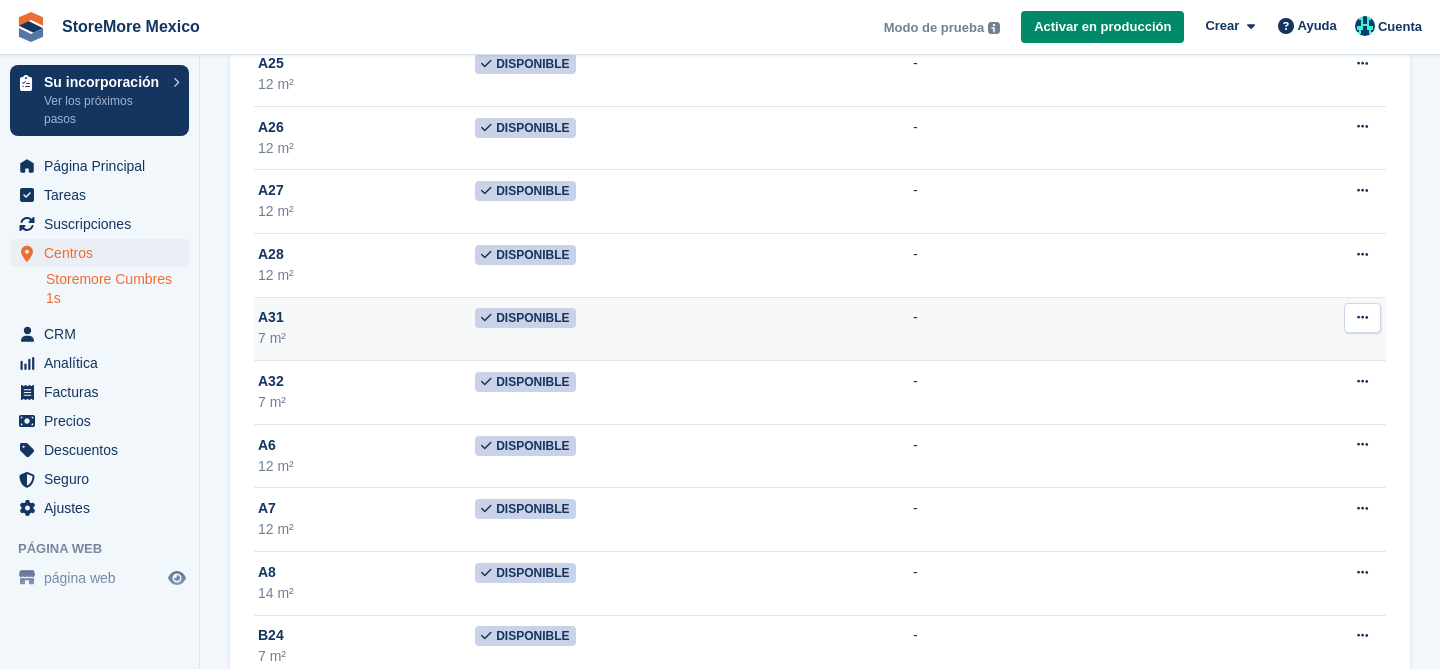 click at bounding box center [1362, 318] 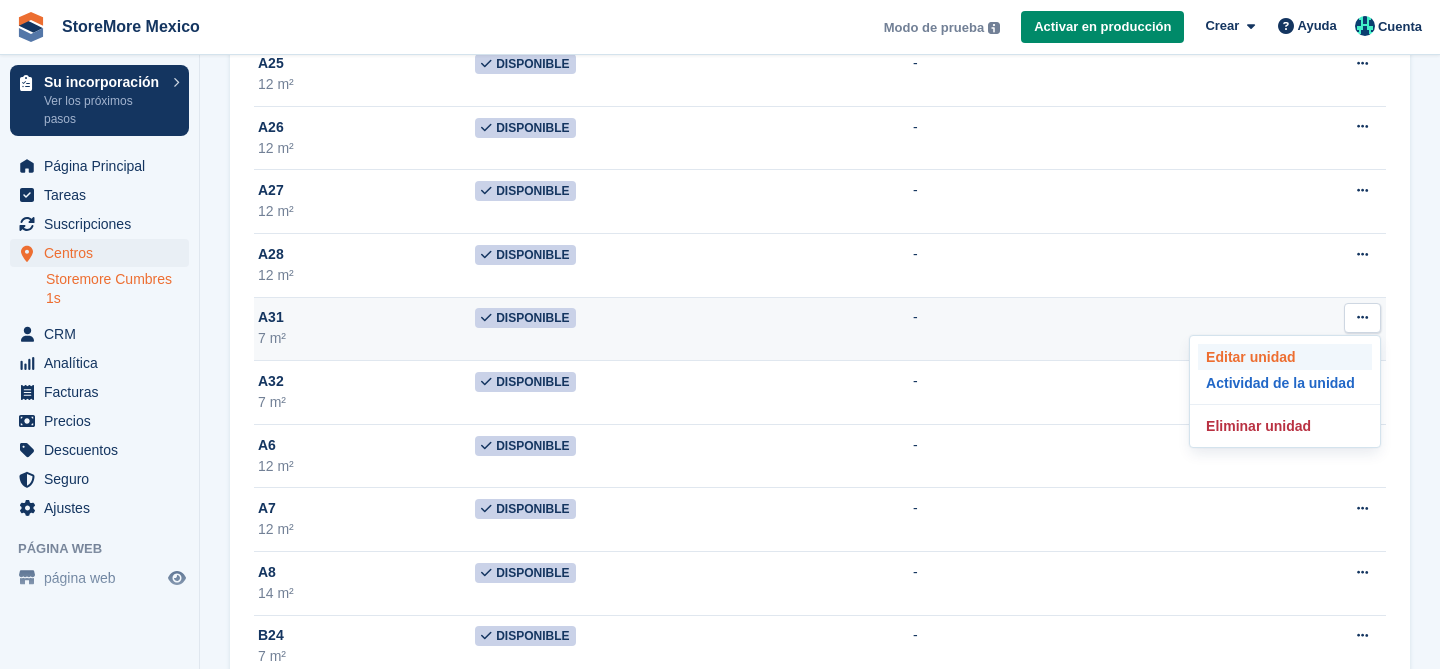 click on "Editar unidad" at bounding box center [1285, 357] 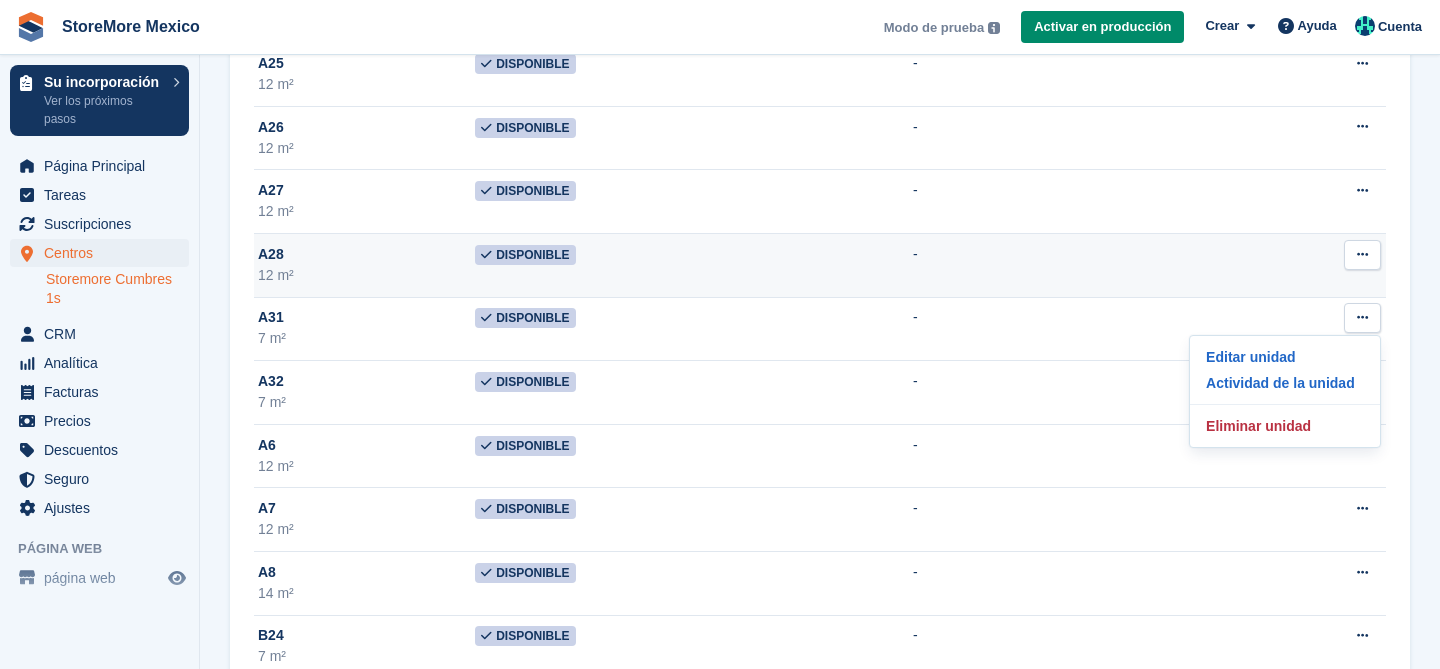 scroll, scrollTop: 0, scrollLeft: 0, axis: both 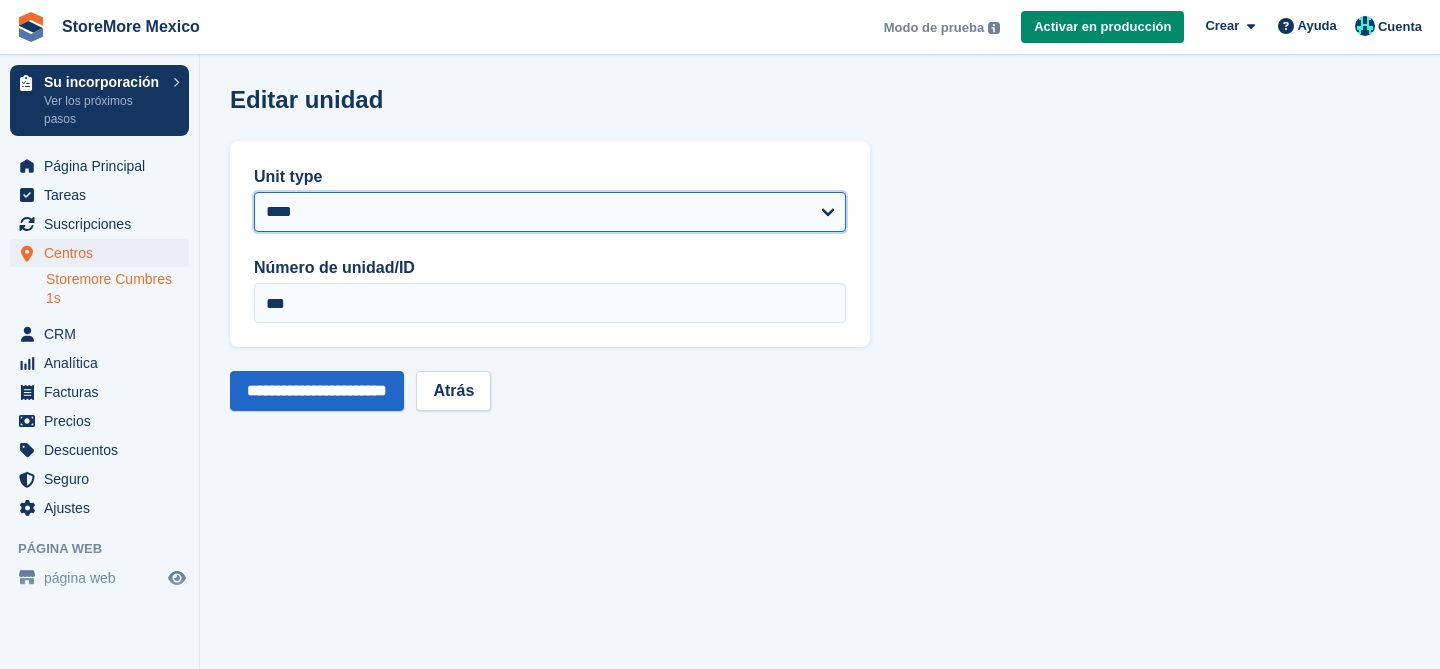 click on "*****
*****
*****
****
****" at bounding box center [550, 212] 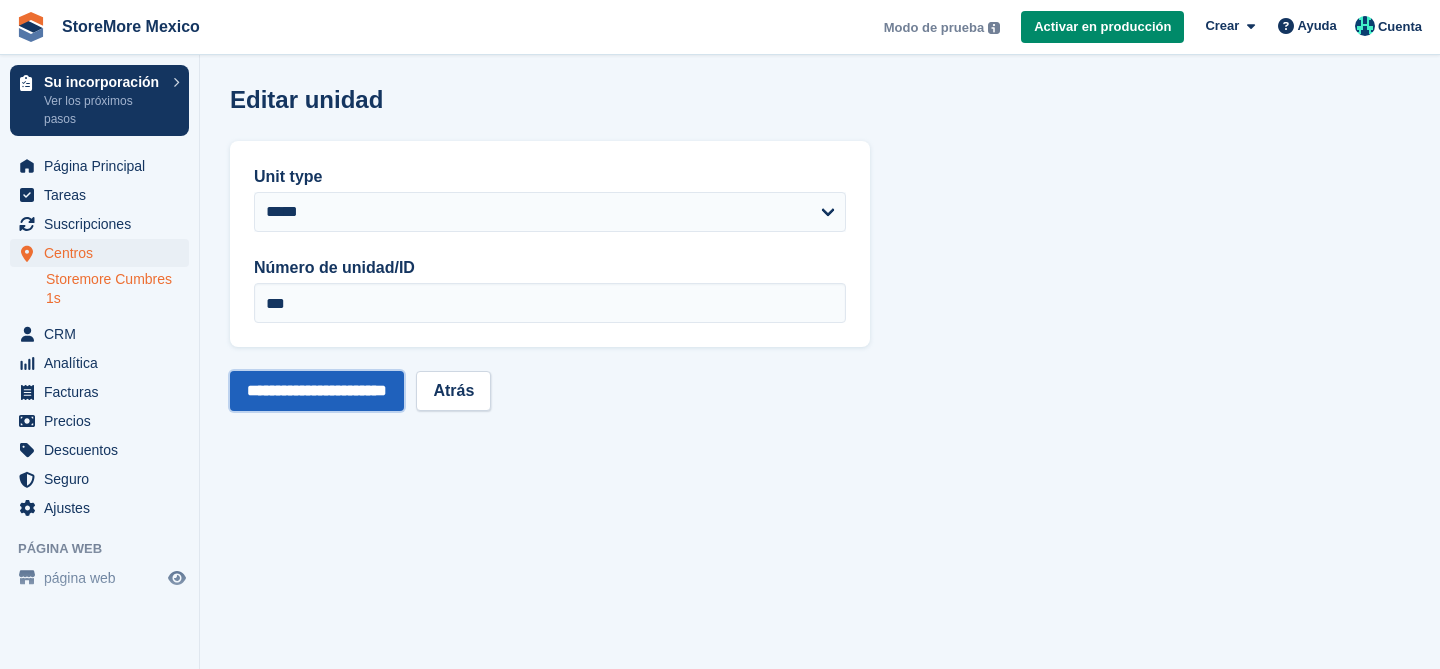 click on "**********" at bounding box center (317, 391) 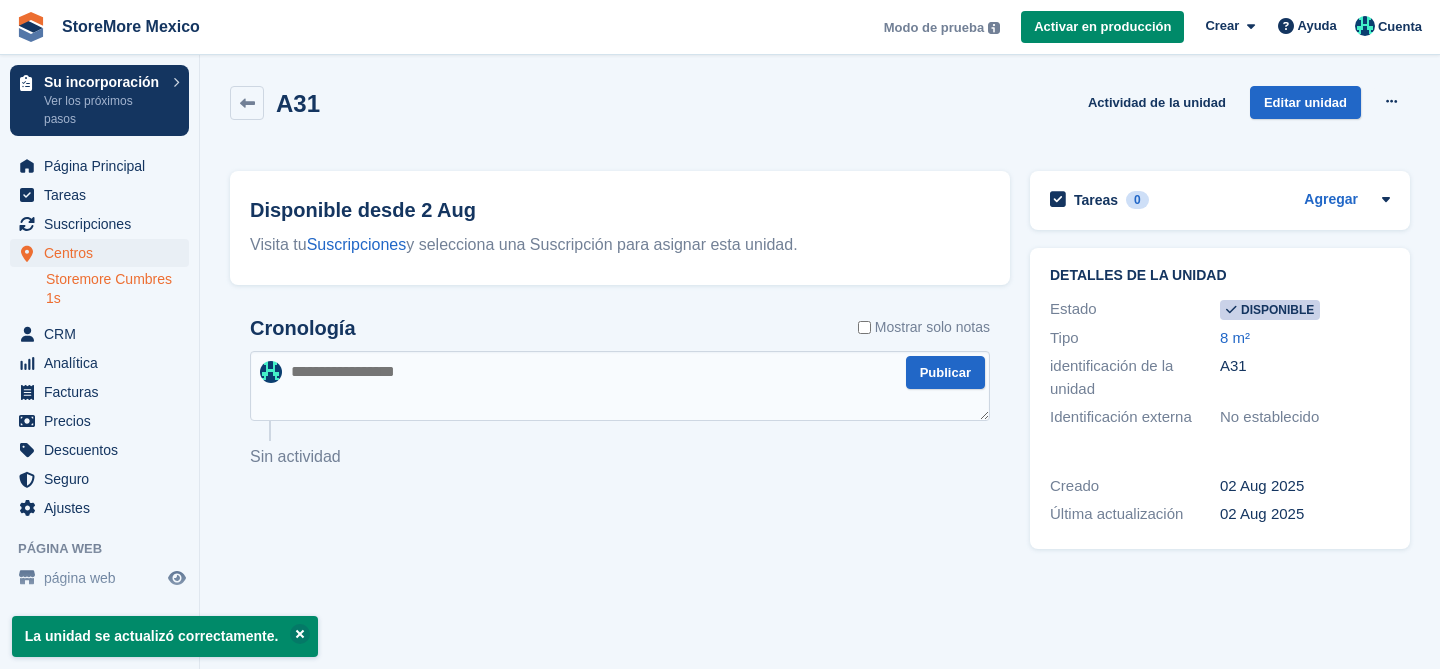 scroll, scrollTop: 0, scrollLeft: 0, axis: both 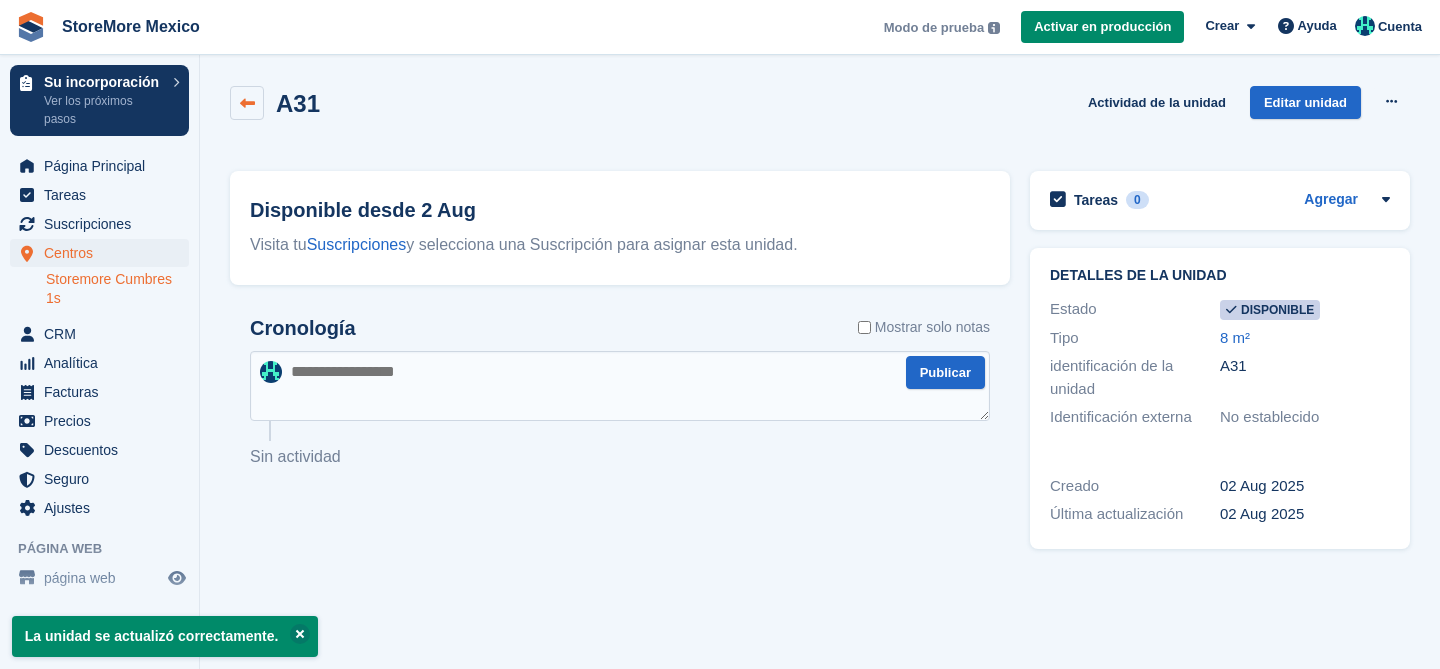 click at bounding box center [247, 103] 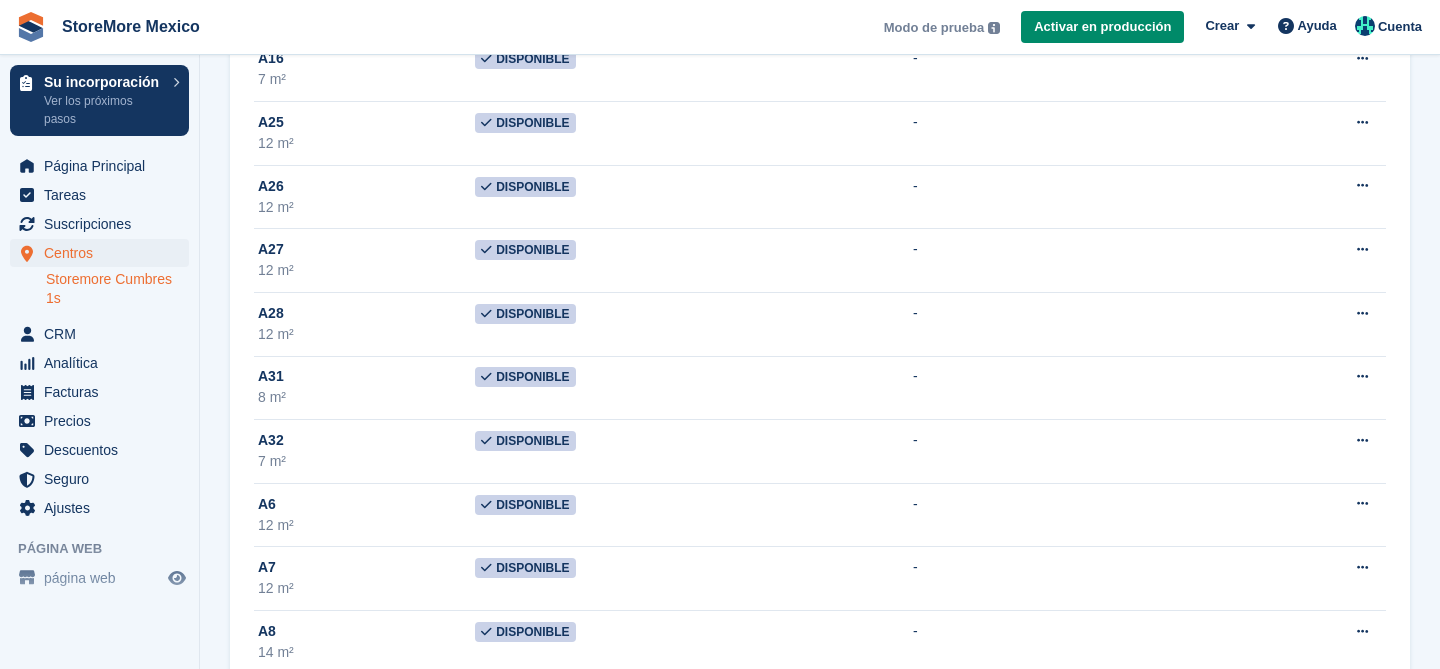 scroll, scrollTop: 535, scrollLeft: 0, axis: vertical 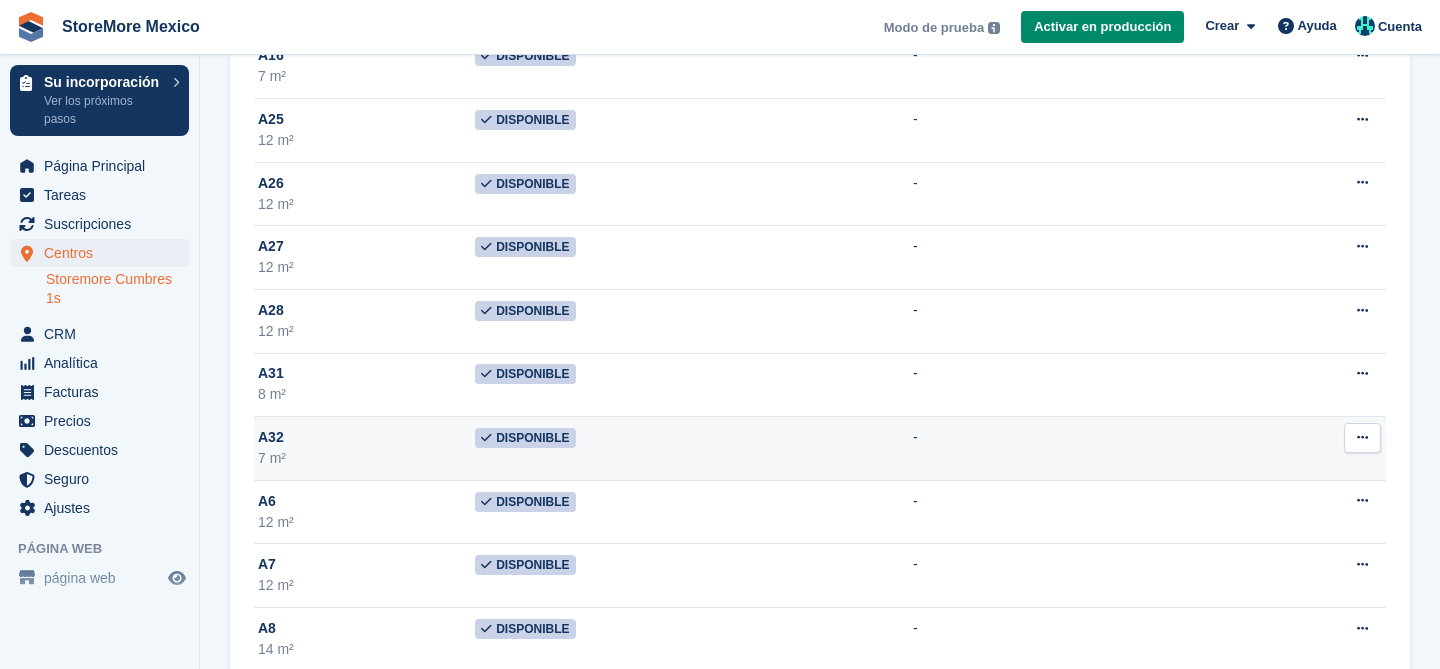 click at bounding box center [1362, 438] 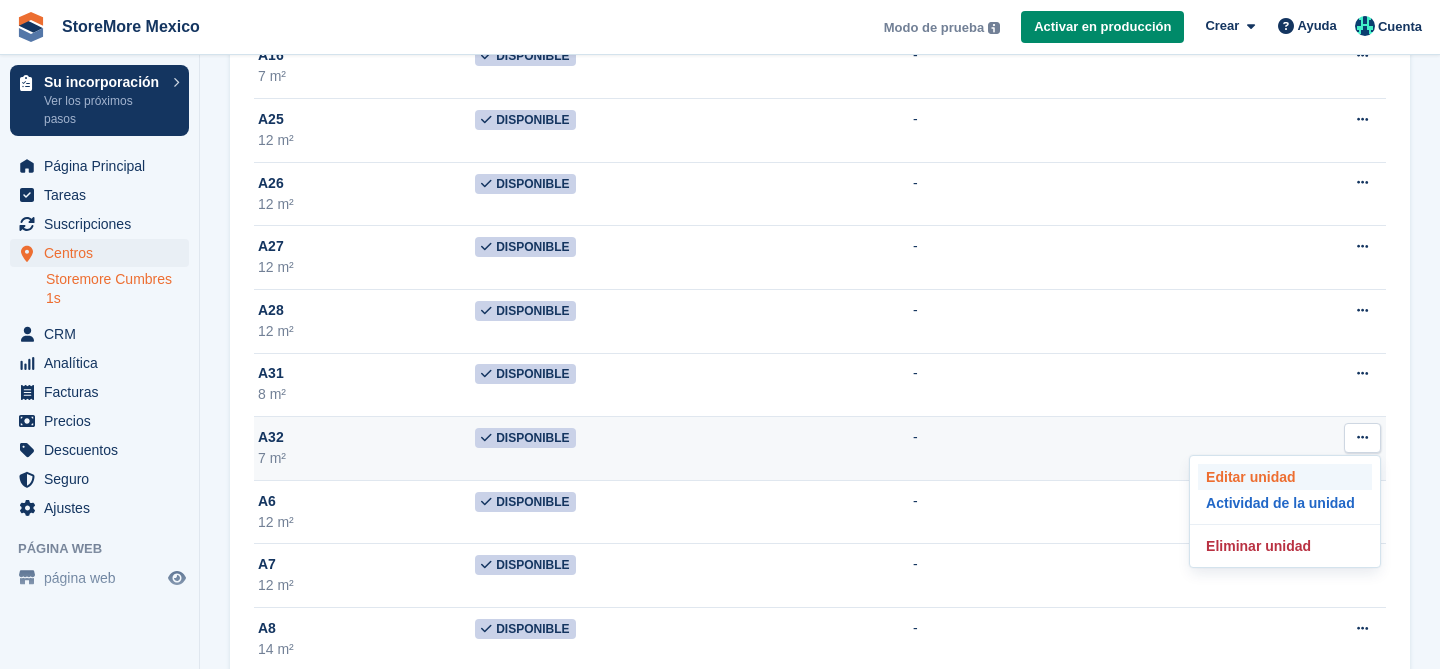 click on "Editar unidad" at bounding box center [1285, 477] 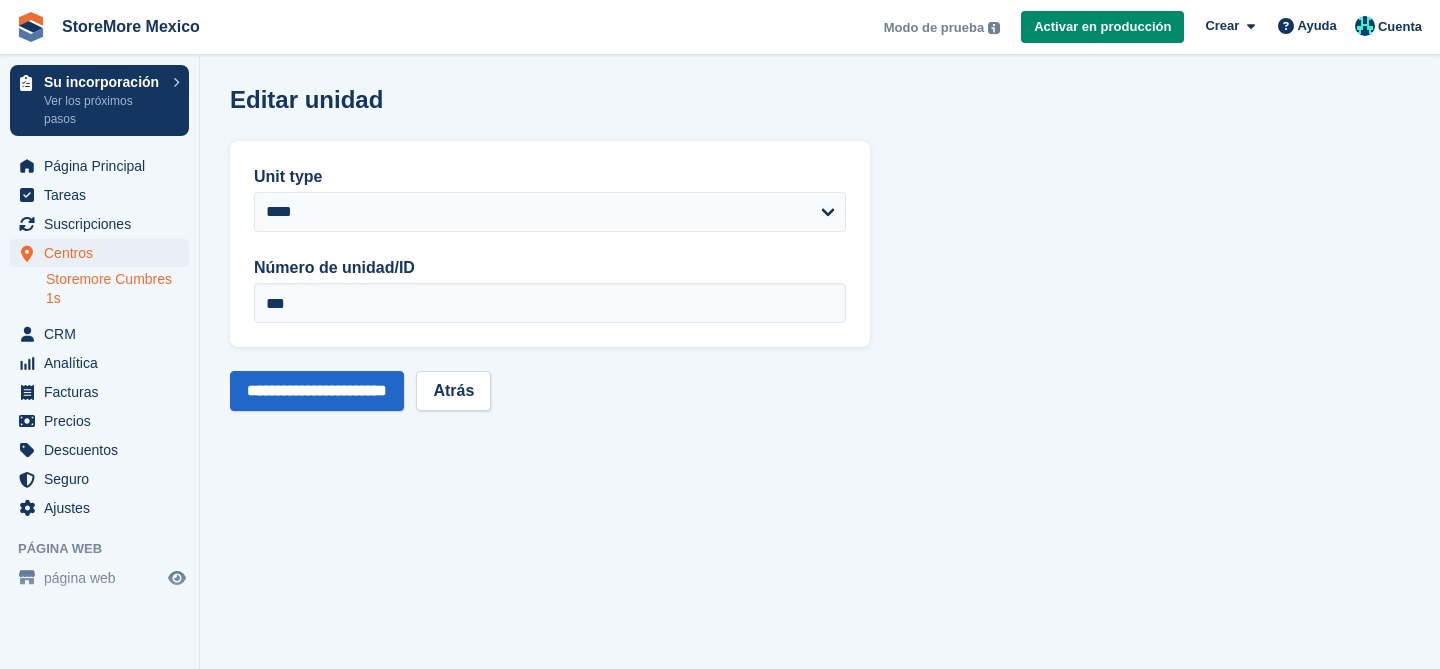 scroll, scrollTop: 0, scrollLeft: 0, axis: both 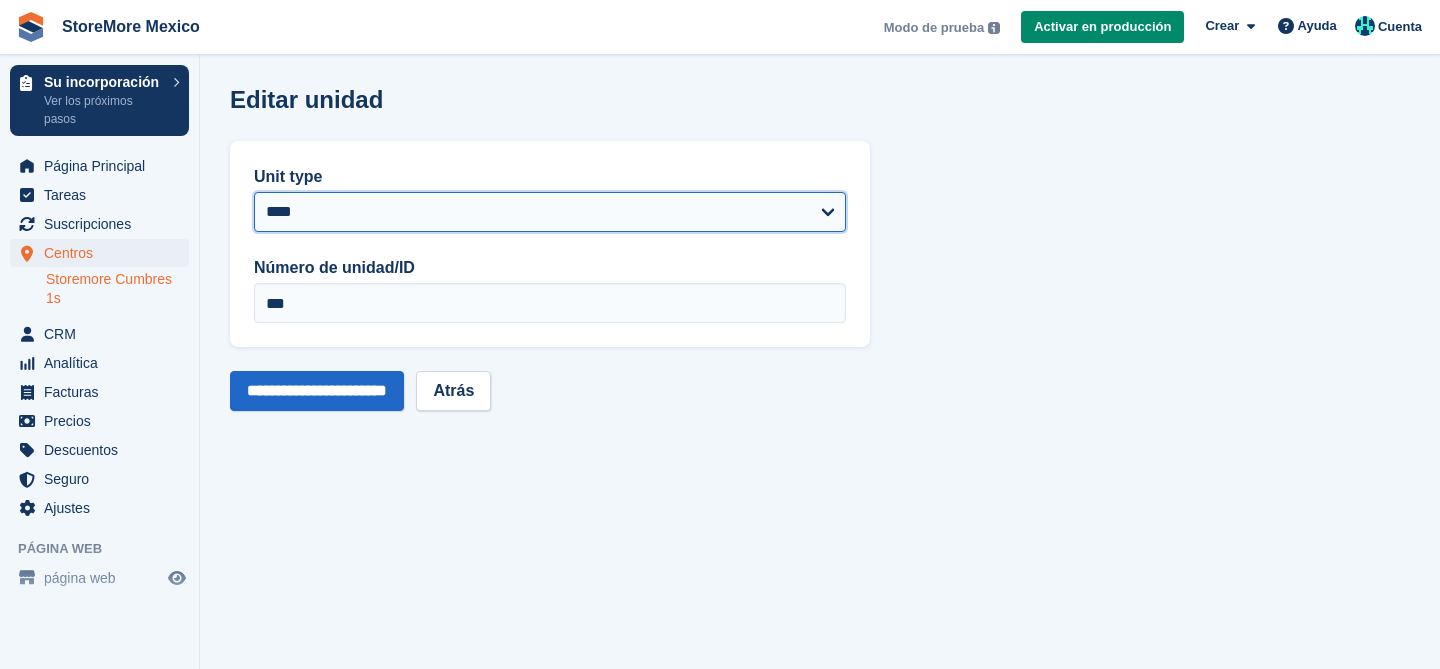 click on "*****
*****
*****
****
****" at bounding box center (550, 212) 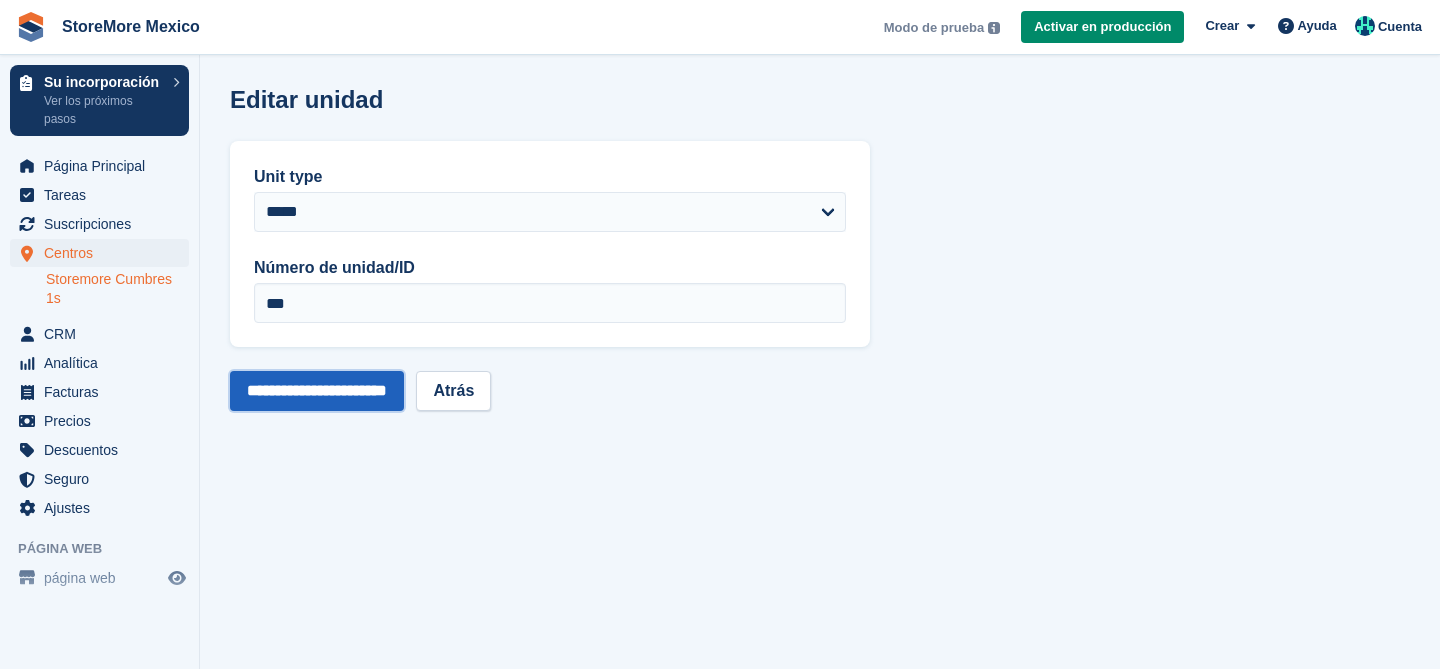 click on "**********" at bounding box center [317, 391] 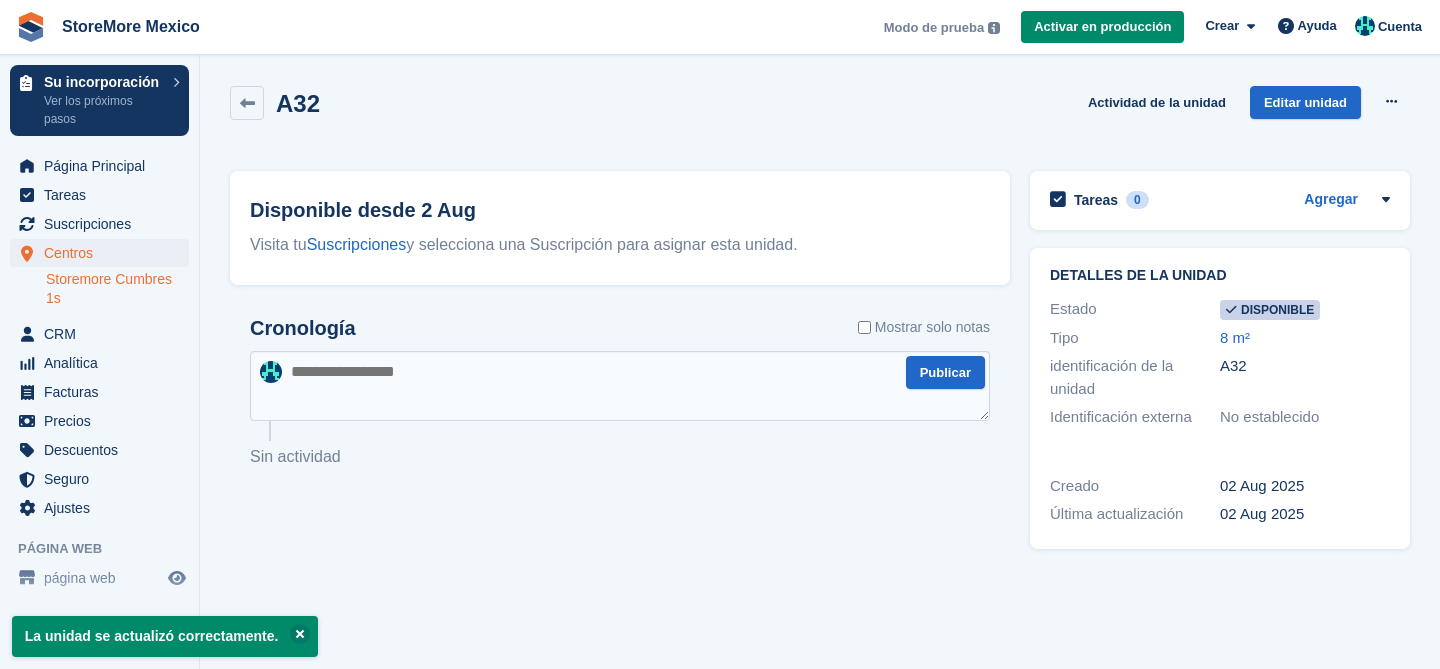scroll, scrollTop: 0, scrollLeft: 0, axis: both 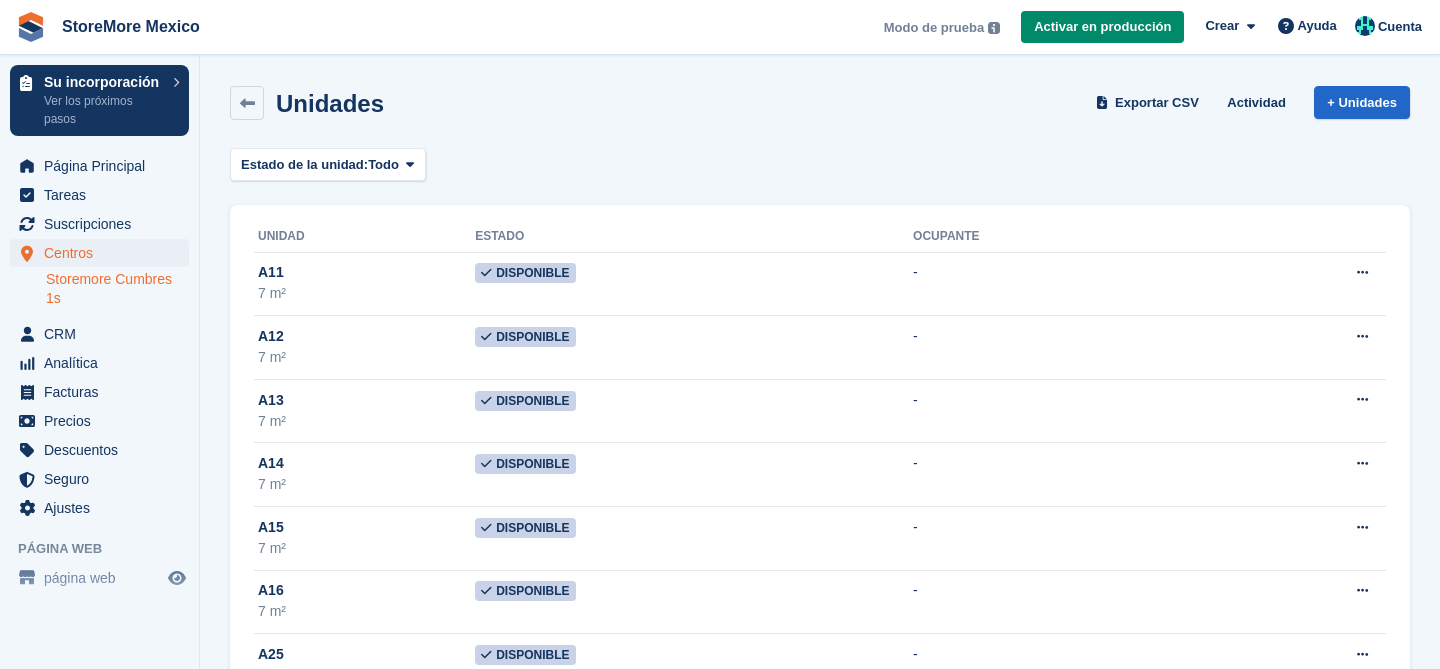 click at bounding box center (247, 103) 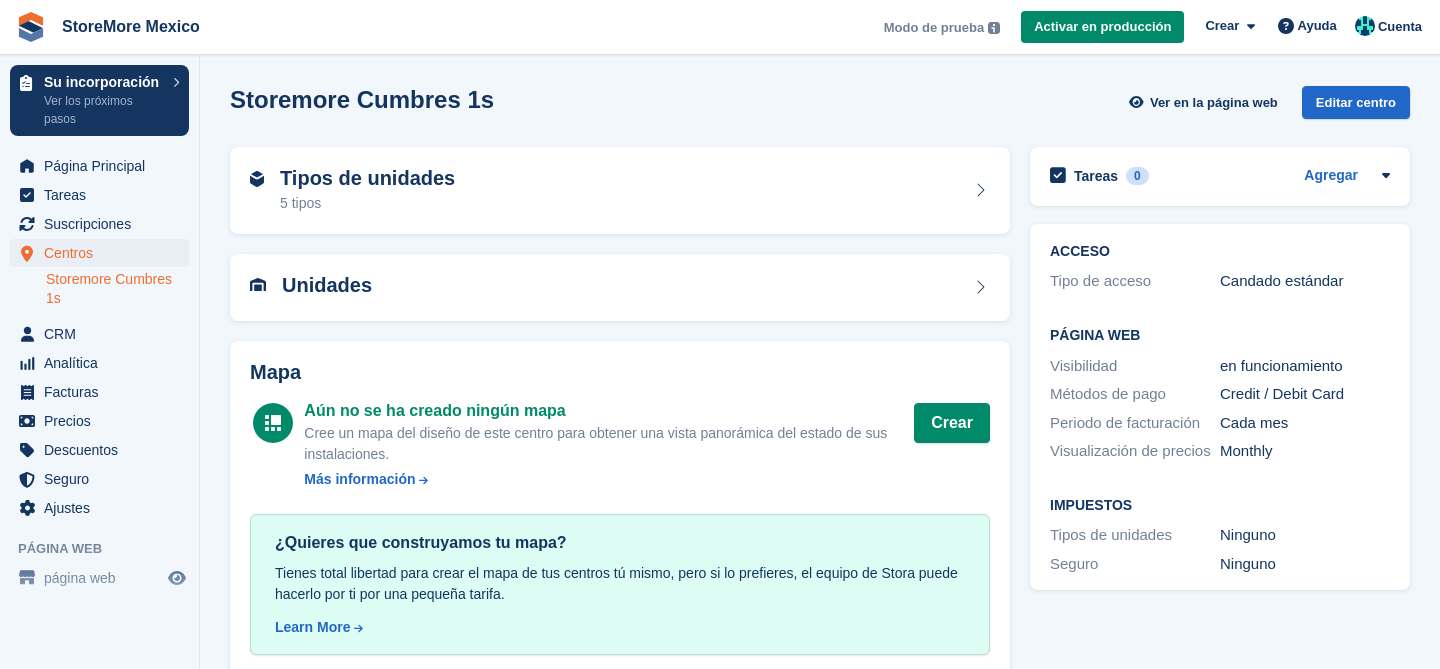 scroll, scrollTop: 32, scrollLeft: 0, axis: vertical 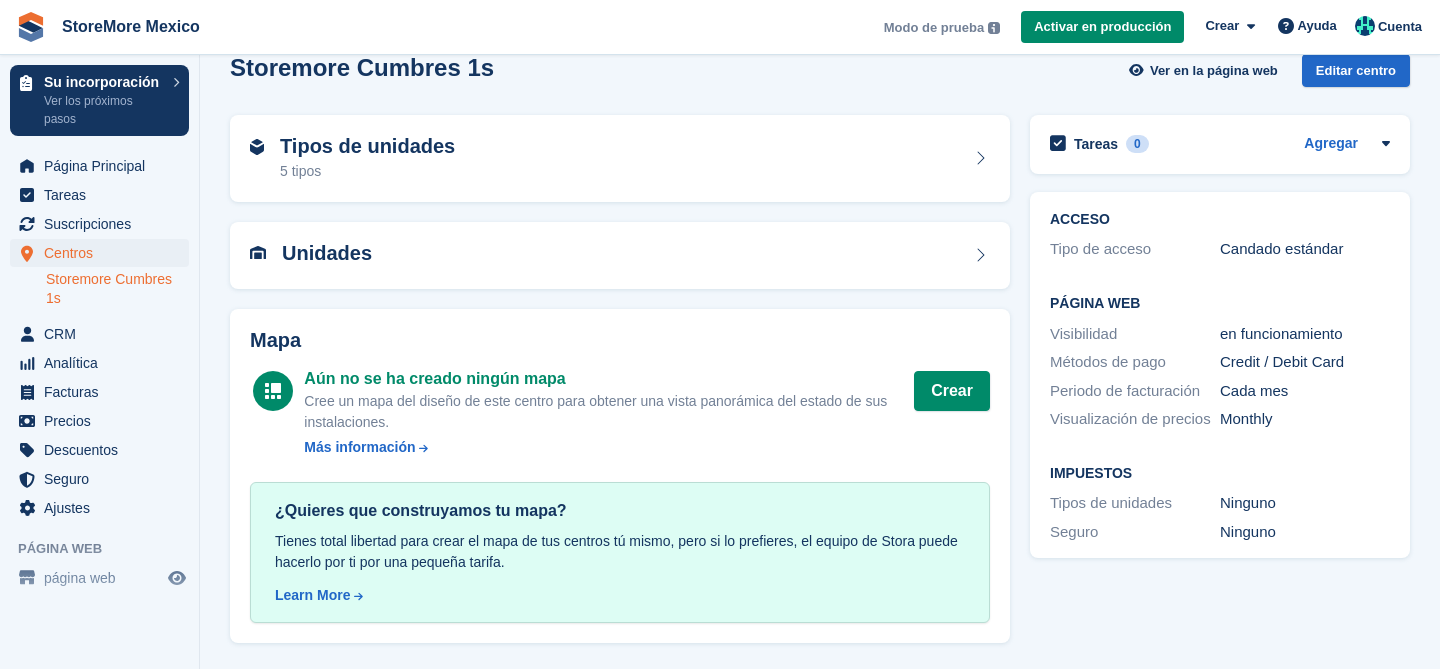 click on "5 tipos" at bounding box center [367, 171] 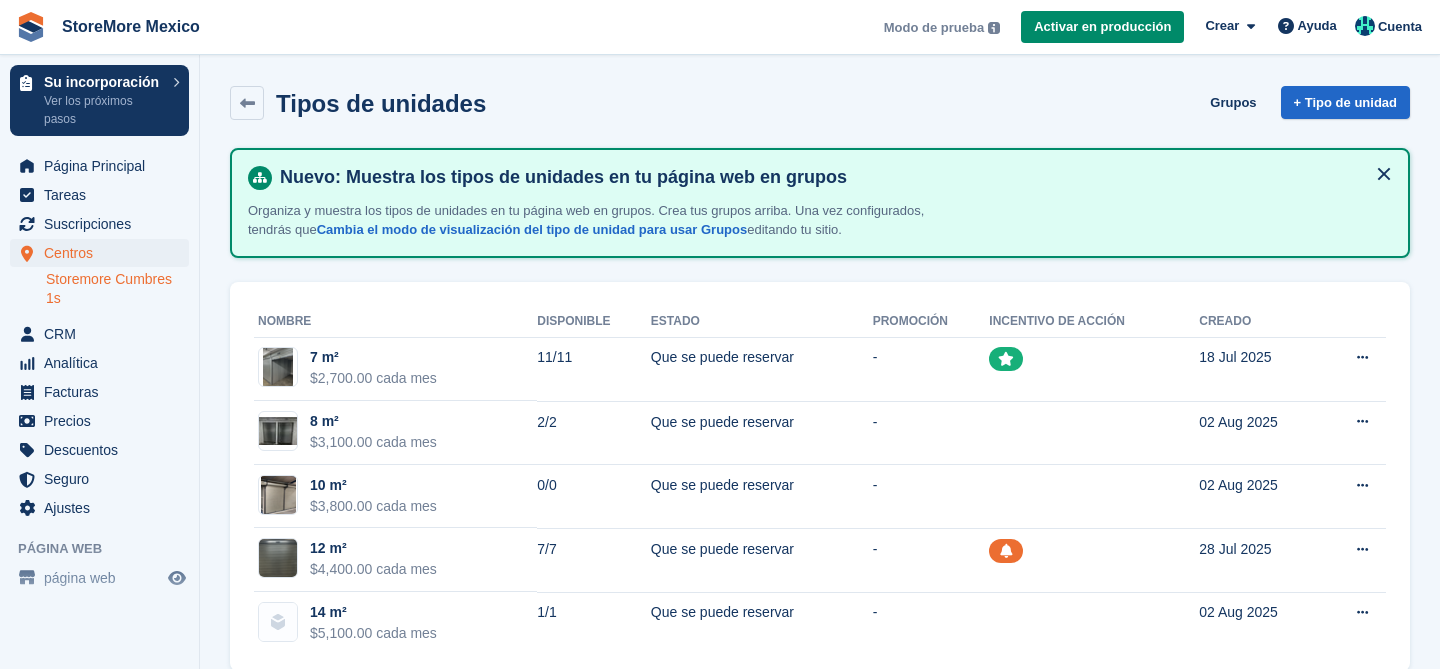 scroll, scrollTop: 51, scrollLeft: 0, axis: vertical 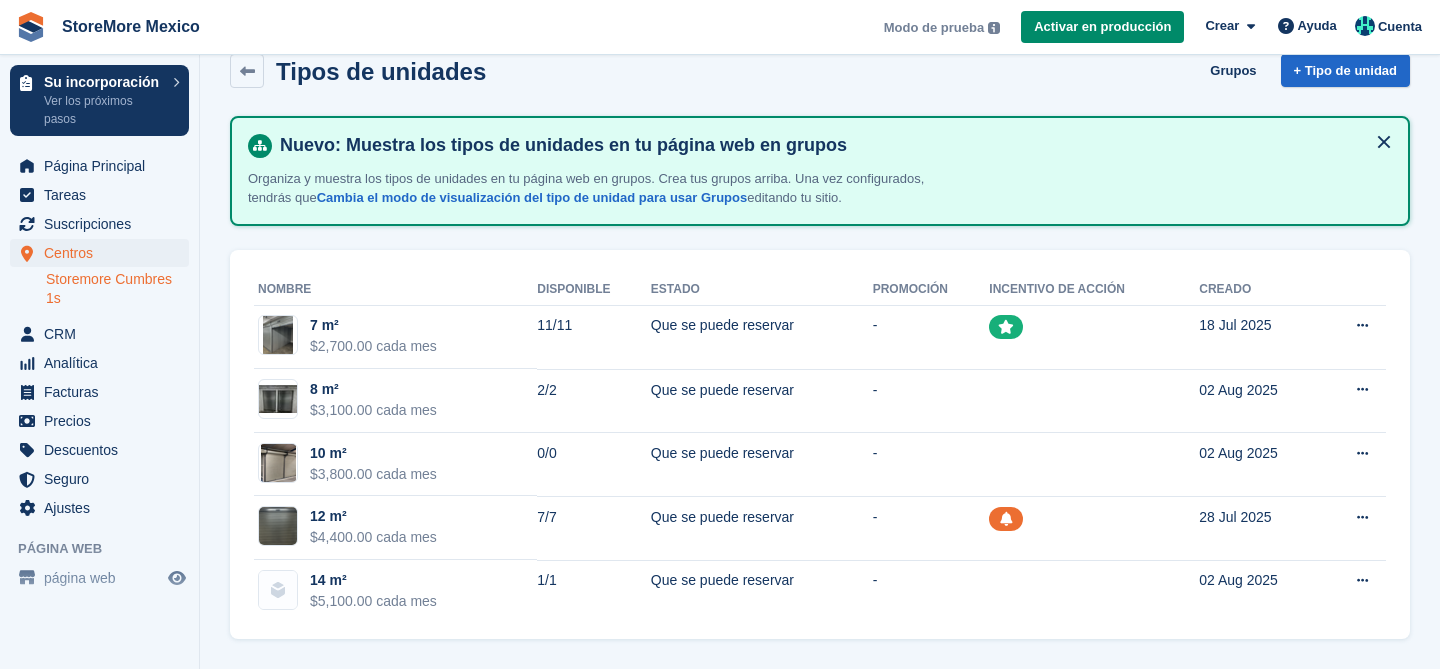 click on "14 m²" at bounding box center [373, 580] 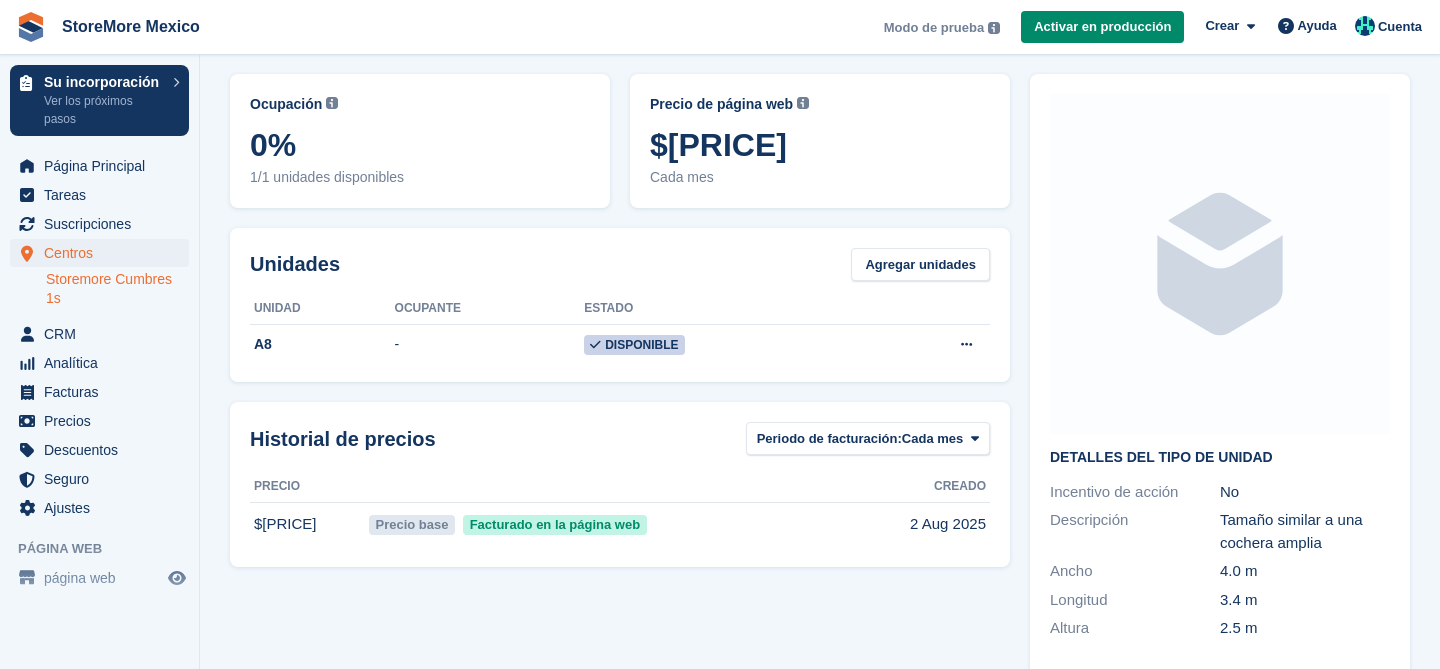 scroll, scrollTop: 0, scrollLeft: 0, axis: both 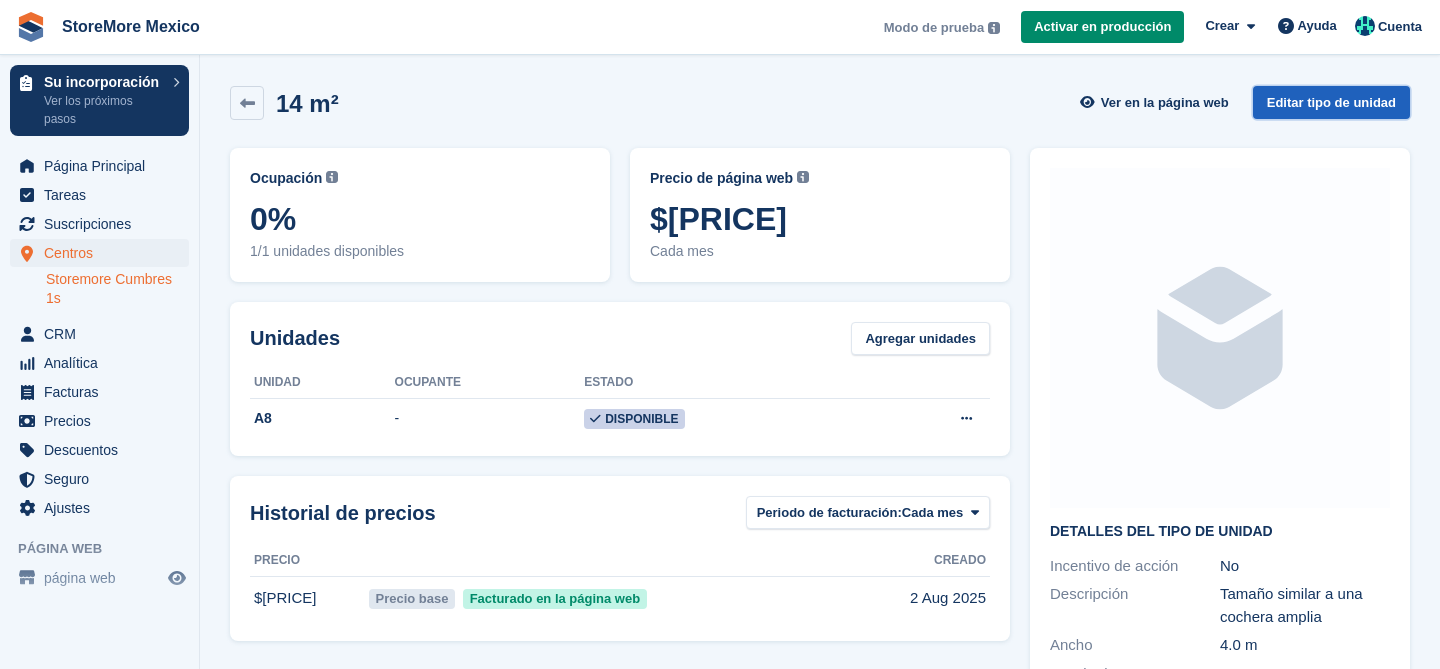 drag, startPoint x: 0, startPoint y: 0, endPoint x: 1309, endPoint y: 109, distance: 1313.5304 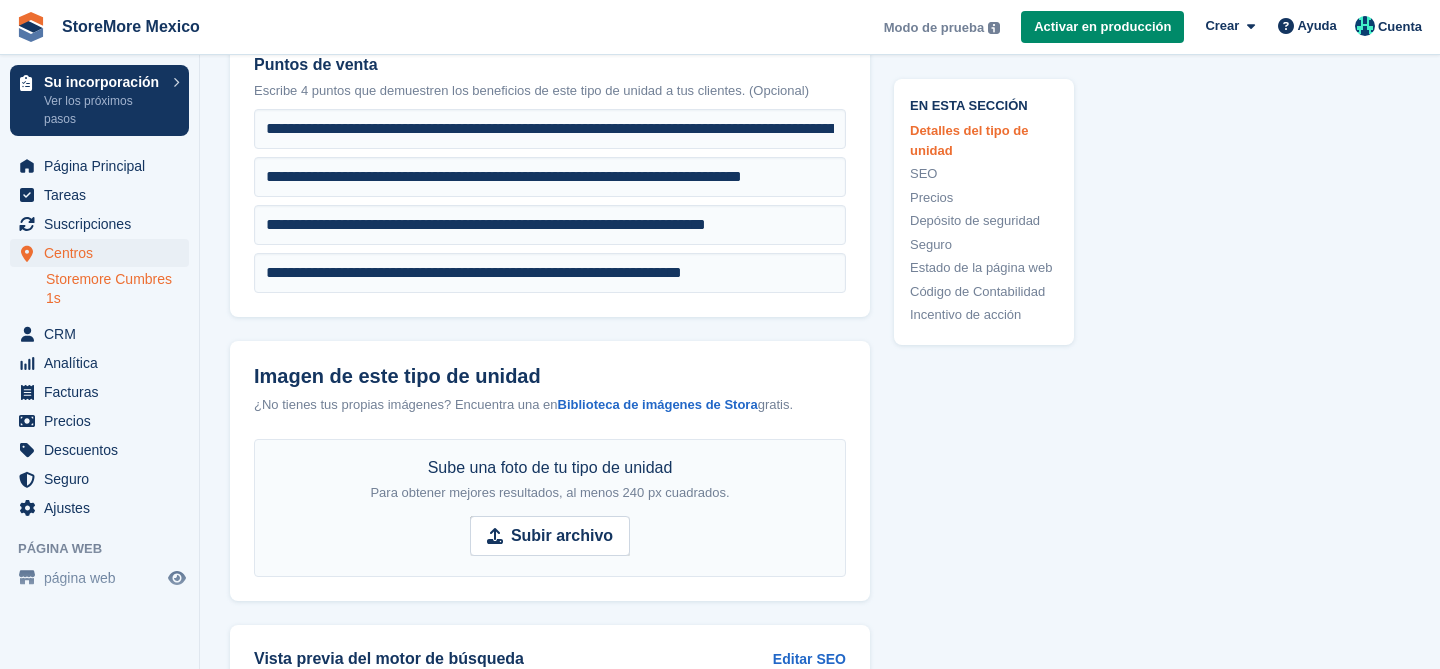 scroll, scrollTop: 793, scrollLeft: 0, axis: vertical 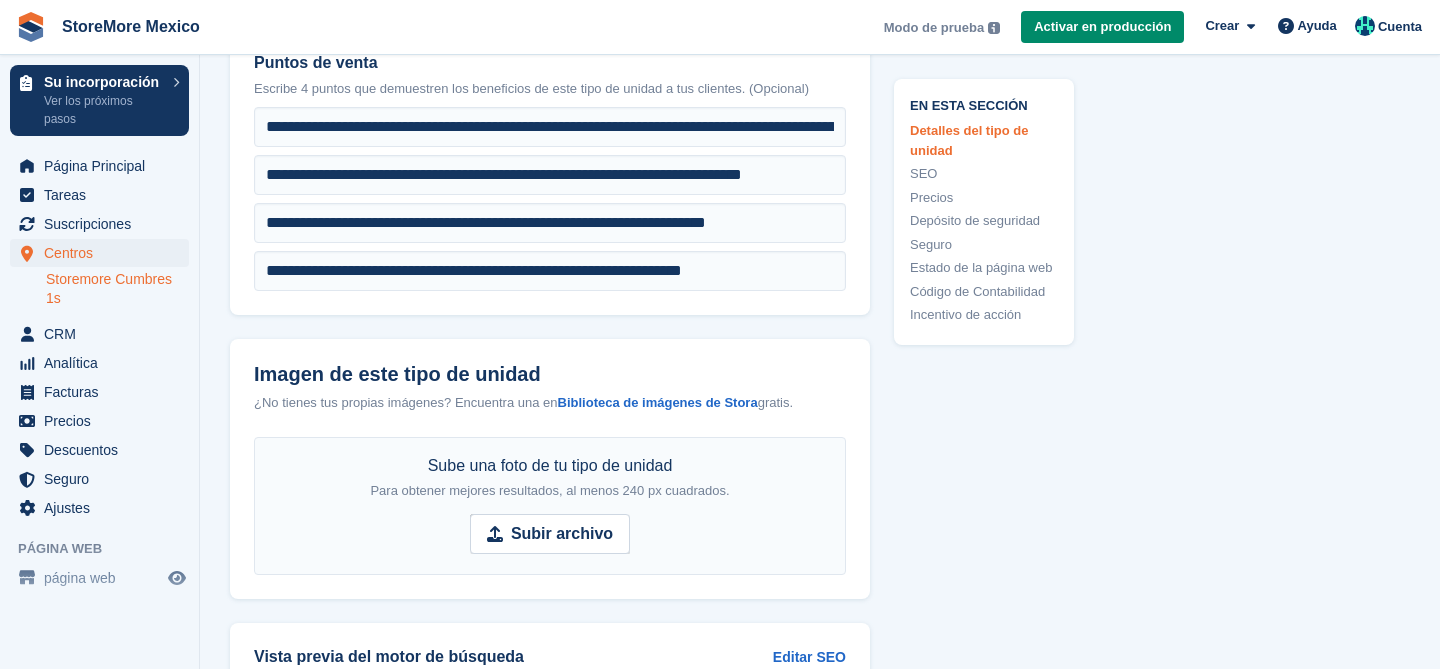 click on "Subir archivo" at bounding box center (562, 534) 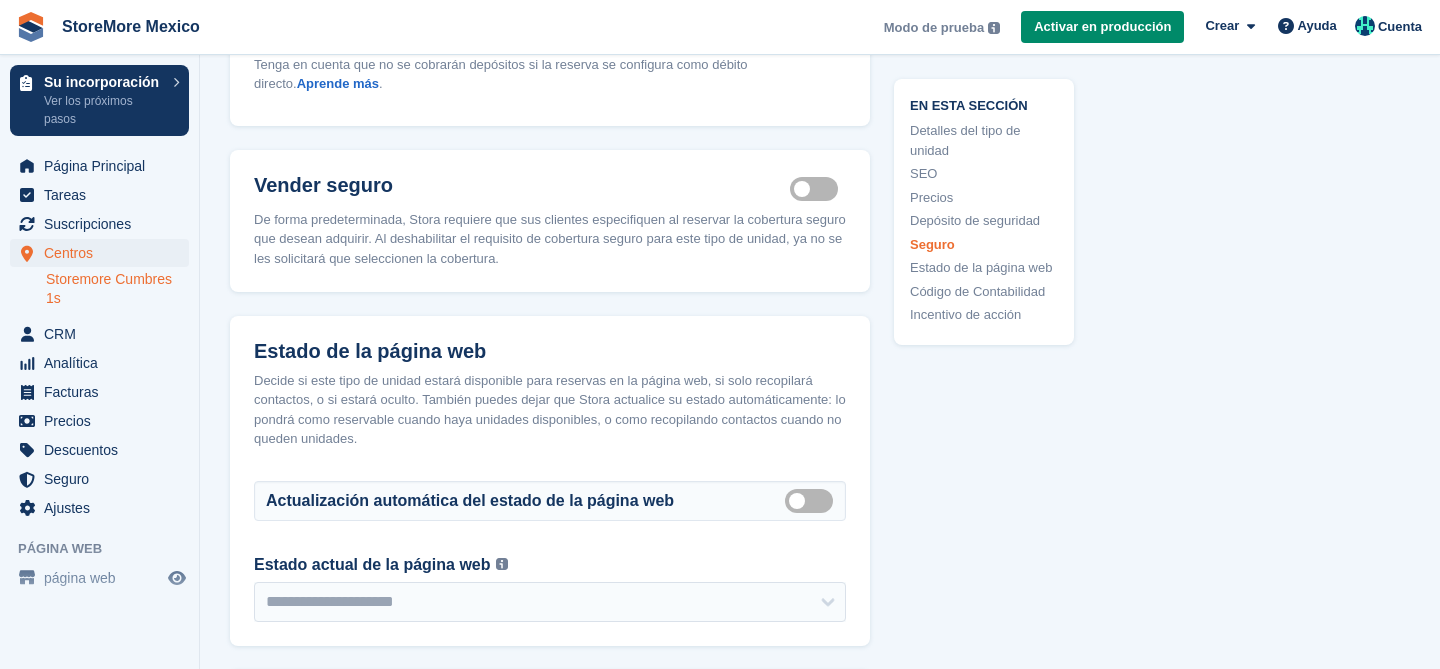 scroll, scrollTop: 3190, scrollLeft: 0, axis: vertical 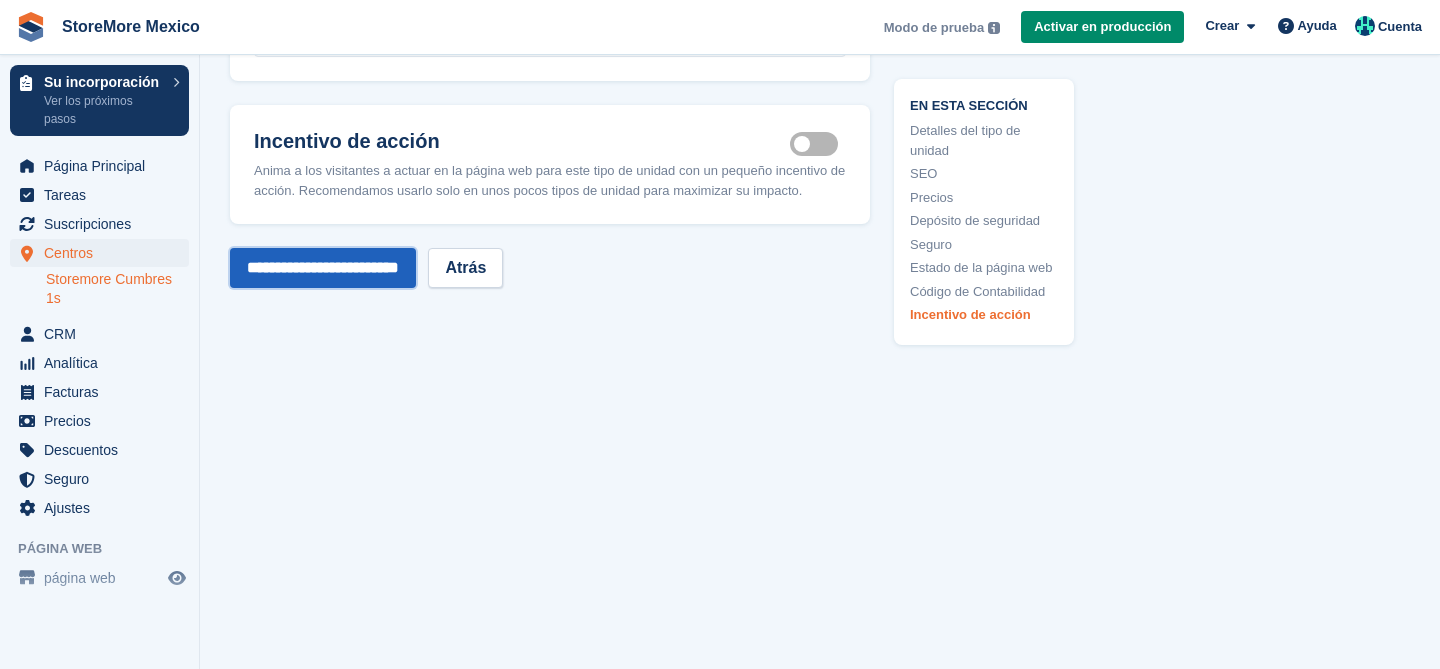 click on "**********" at bounding box center [323, 268] 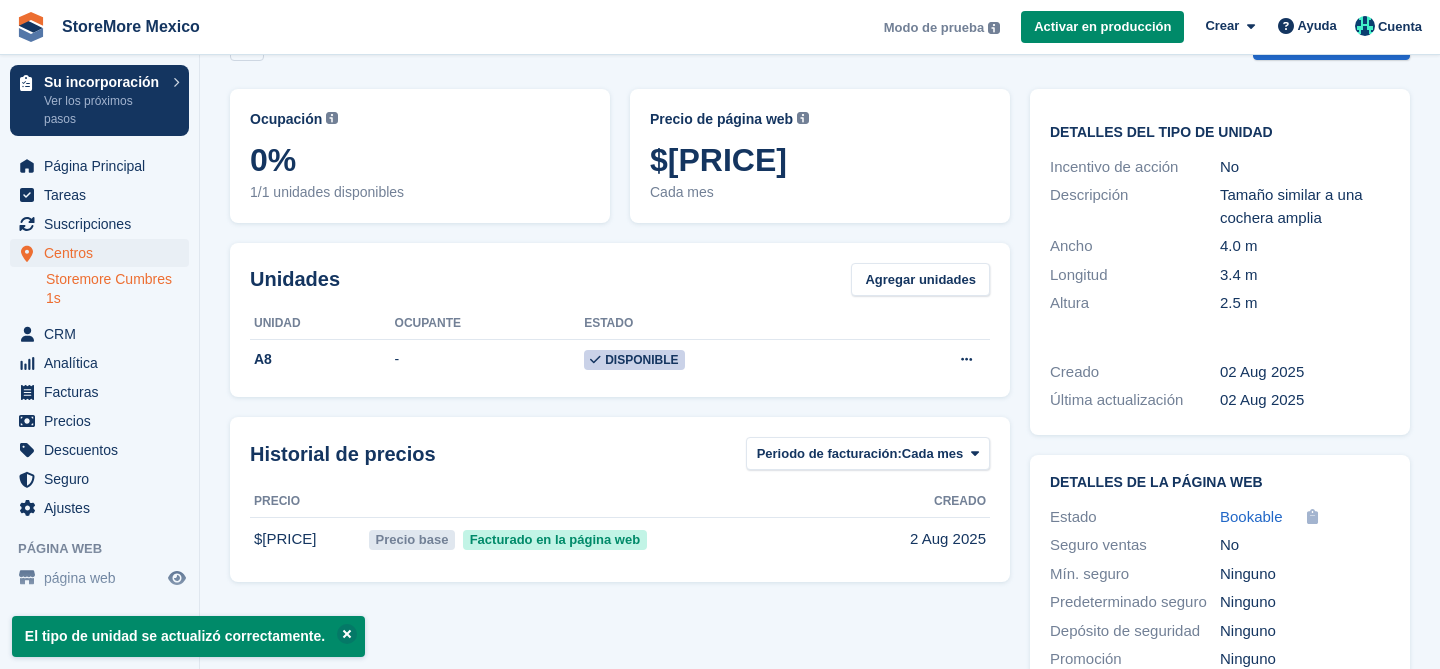 scroll, scrollTop: 0, scrollLeft: 0, axis: both 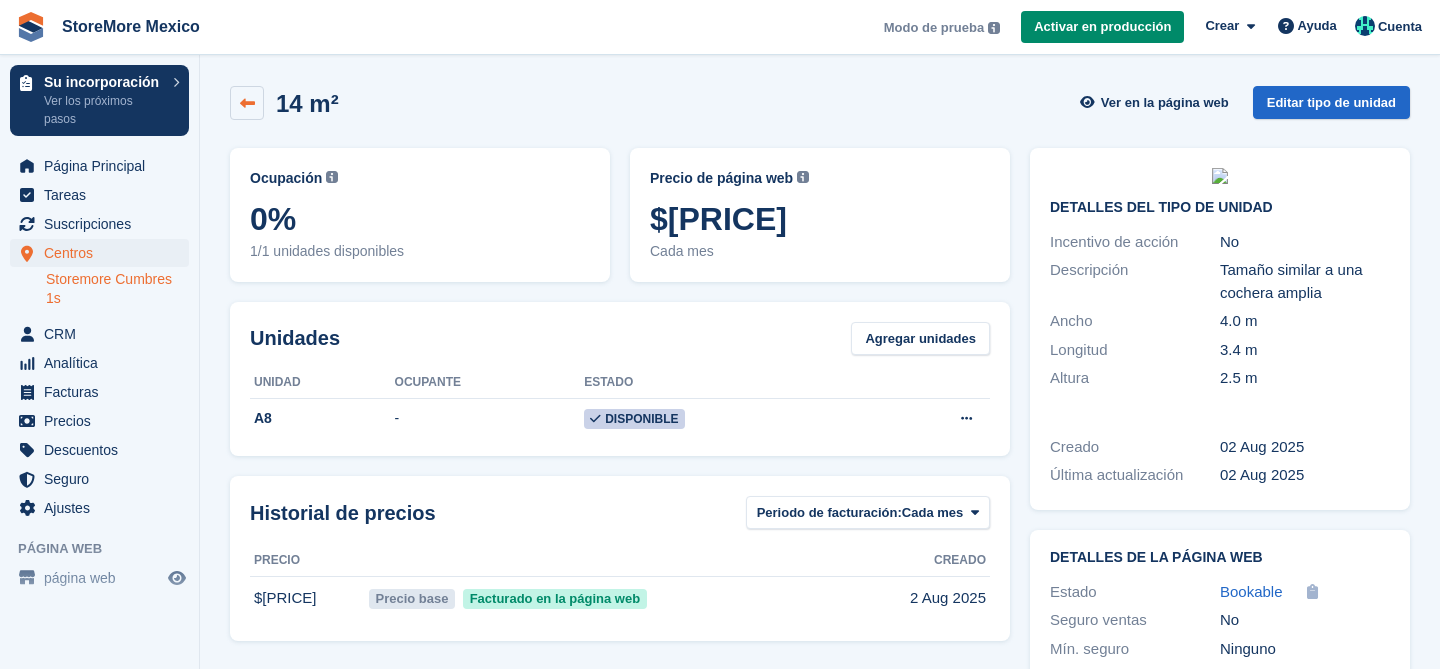 click at bounding box center [247, 103] 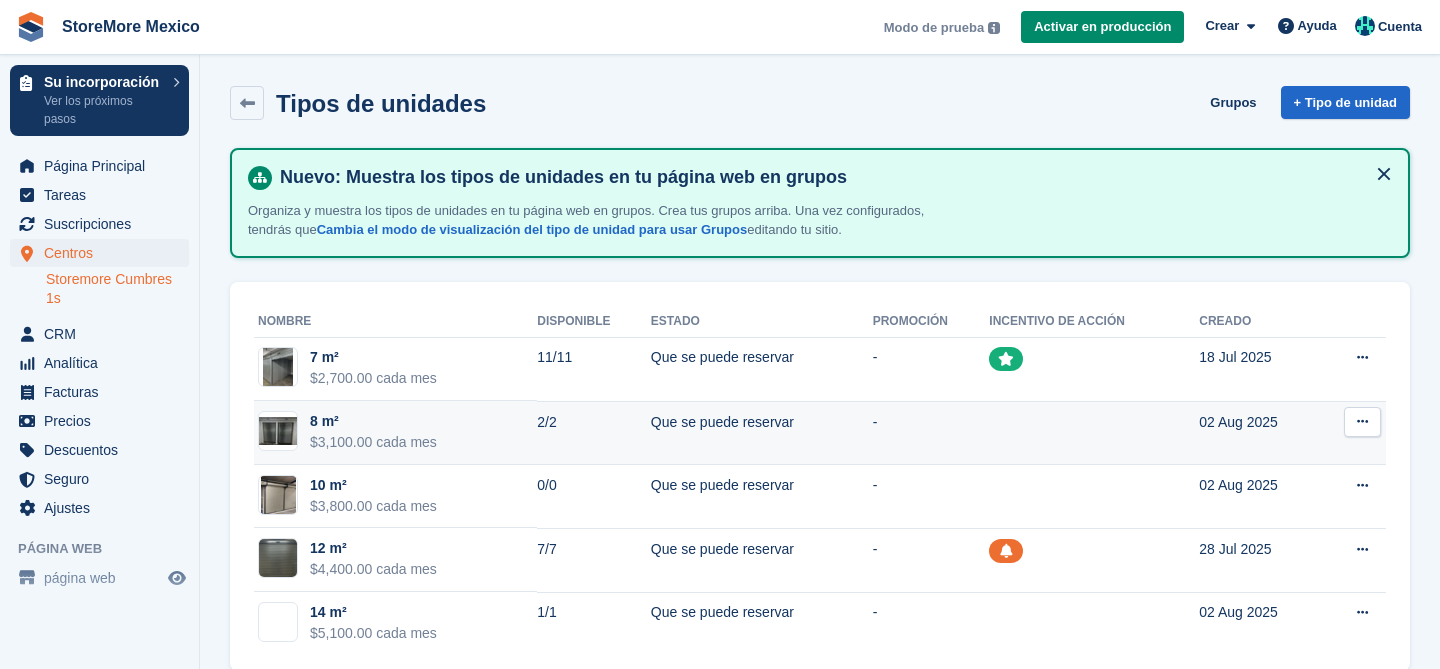 scroll, scrollTop: 51, scrollLeft: 0, axis: vertical 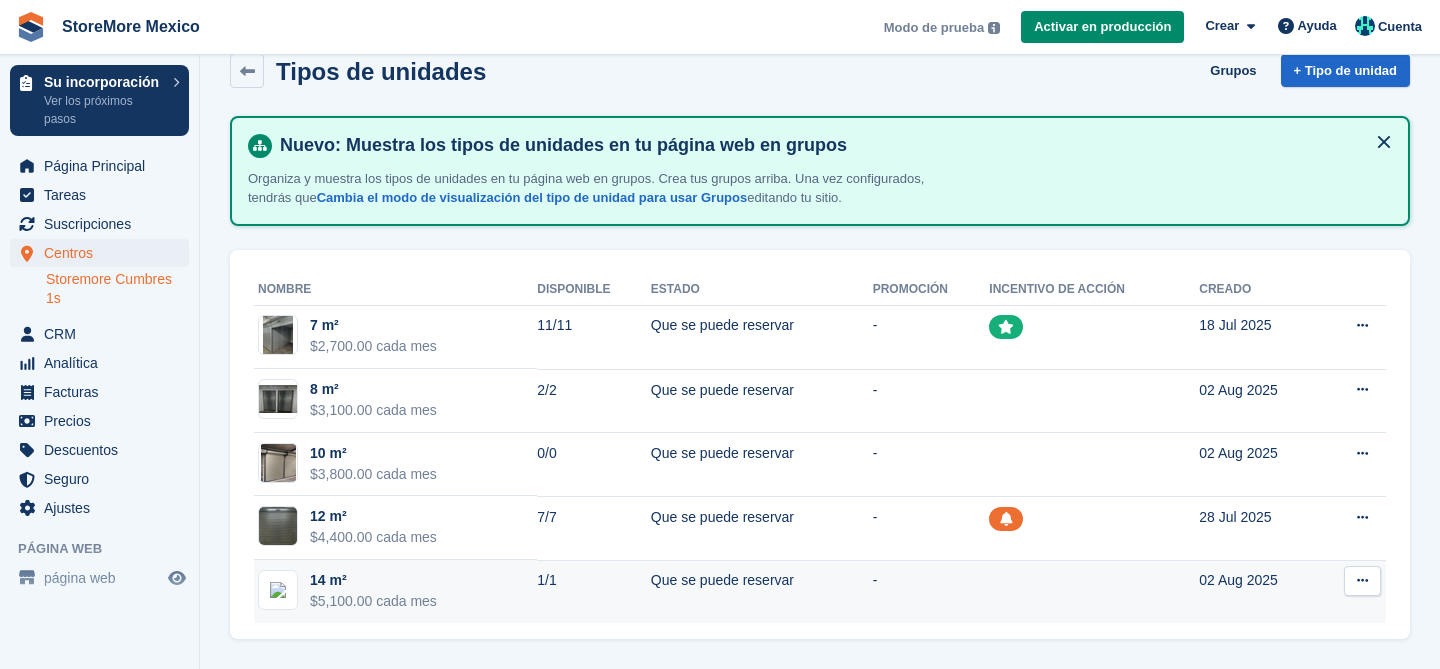 click on "14 m²" at bounding box center (373, 580) 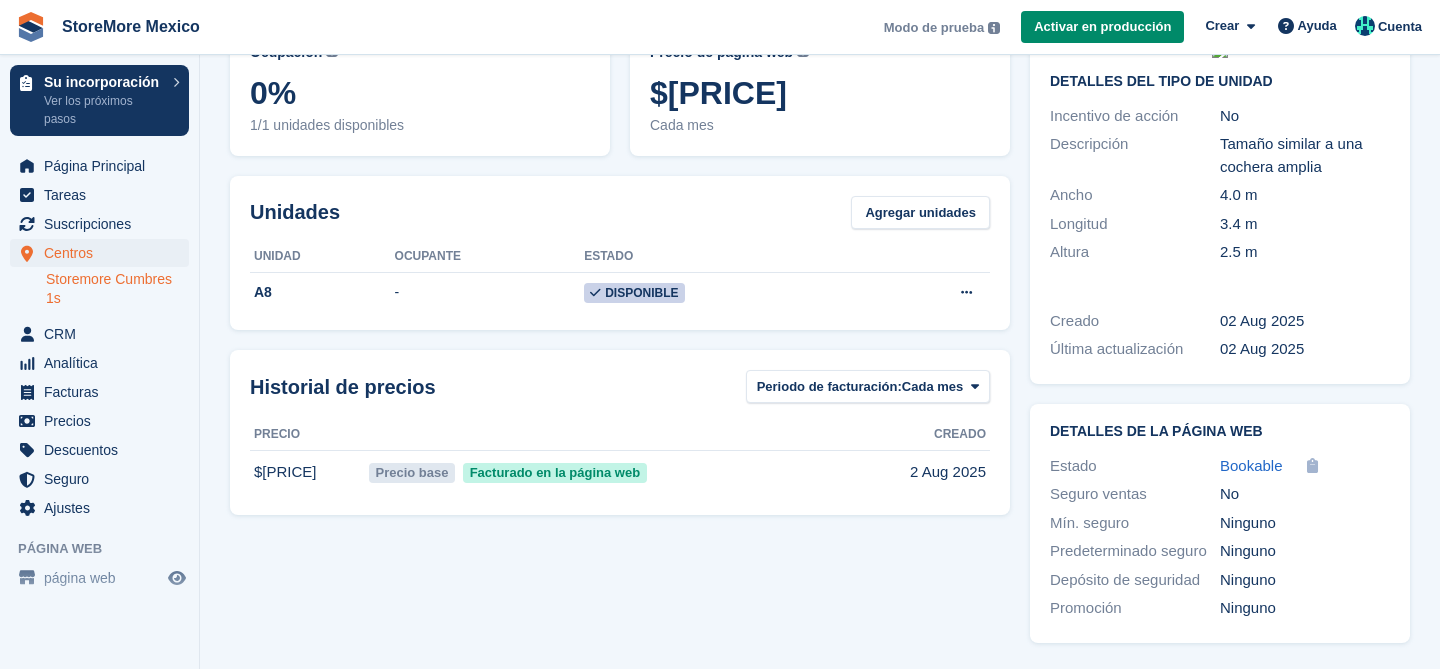 scroll, scrollTop: 0, scrollLeft: 0, axis: both 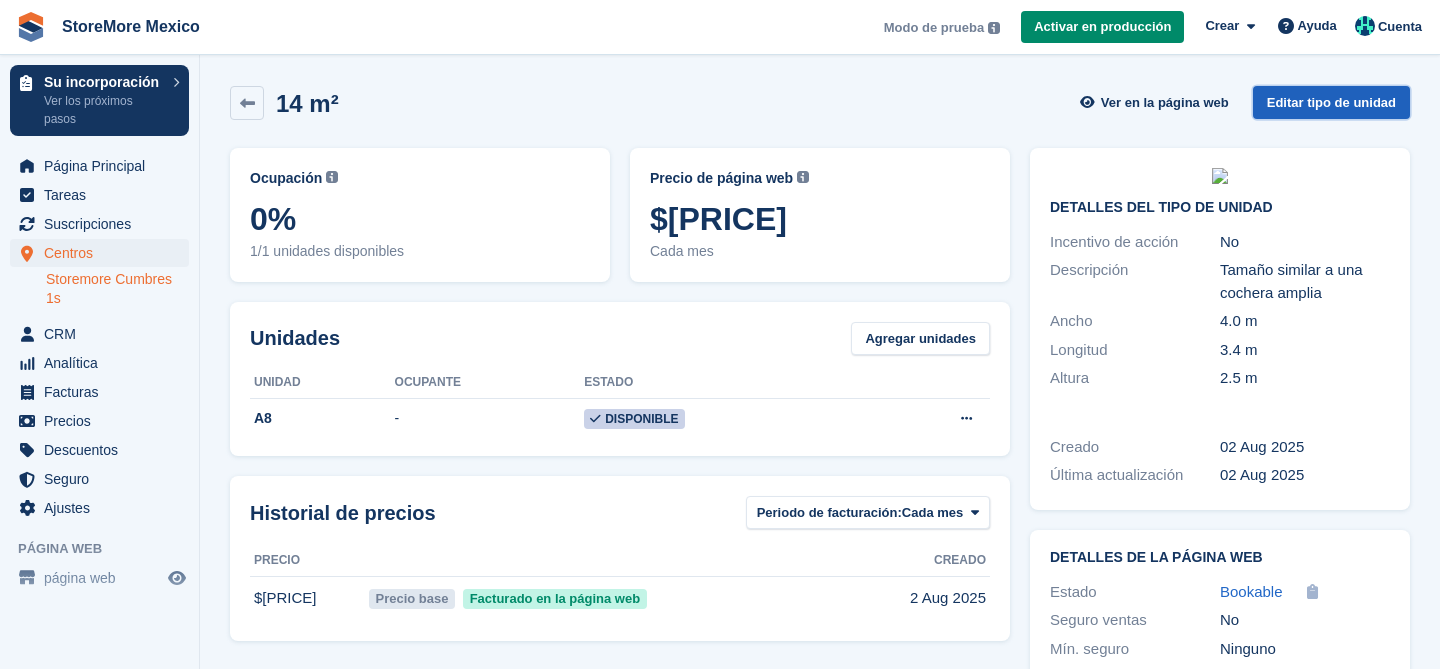 click on "Editar tipo de unidad" at bounding box center (1331, 102) 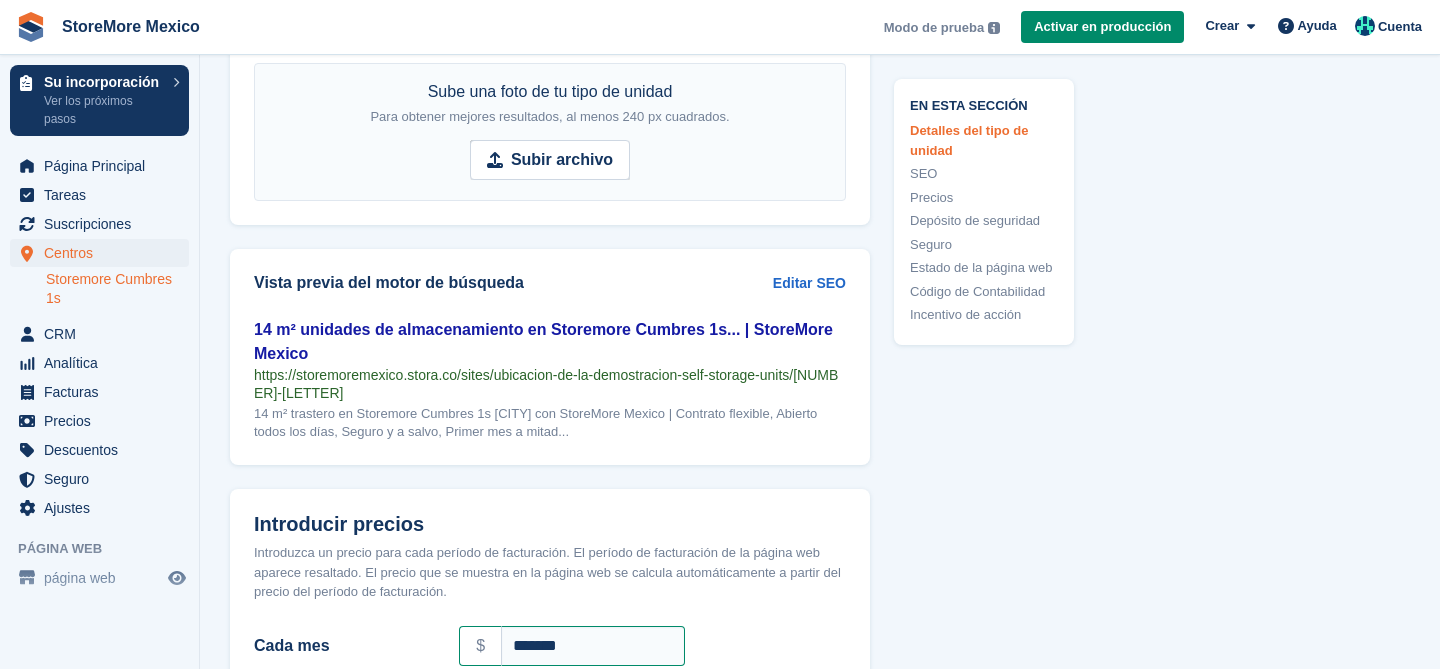 scroll, scrollTop: 1255, scrollLeft: 0, axis: vertical 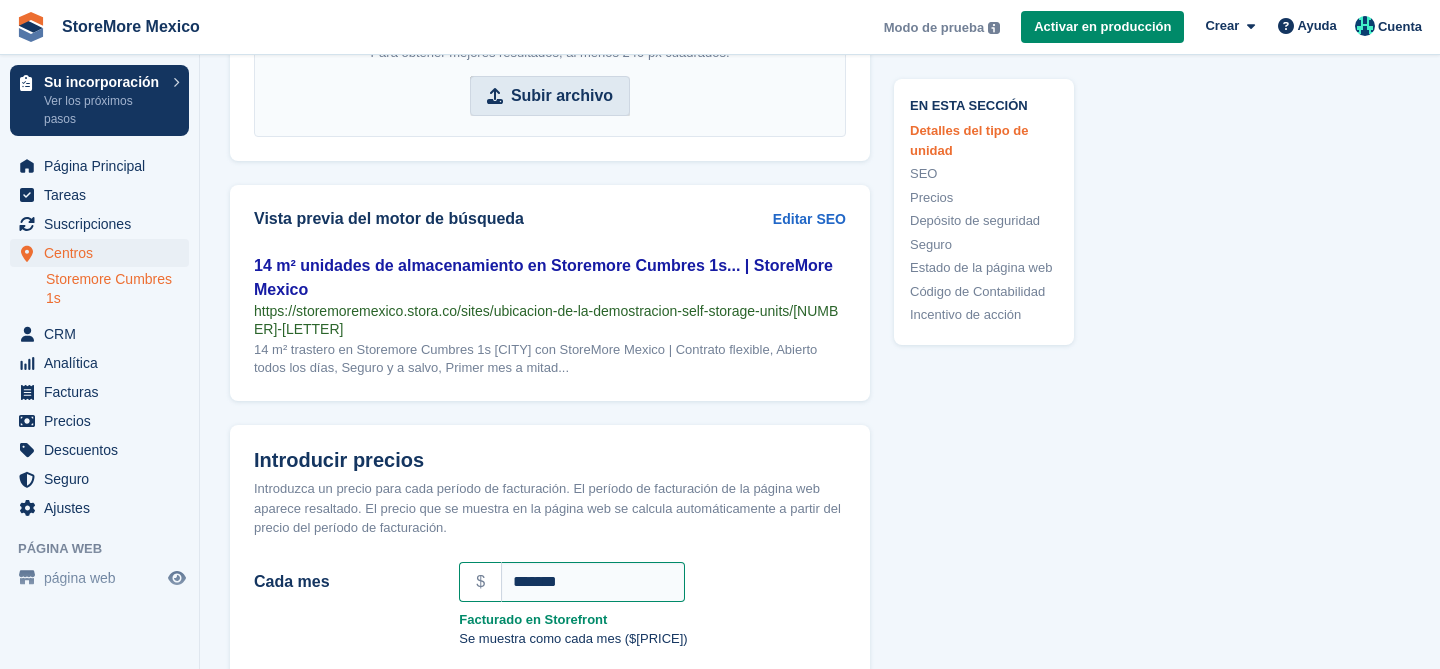 click on "Subir archivo" at bounding box center [562, 96] 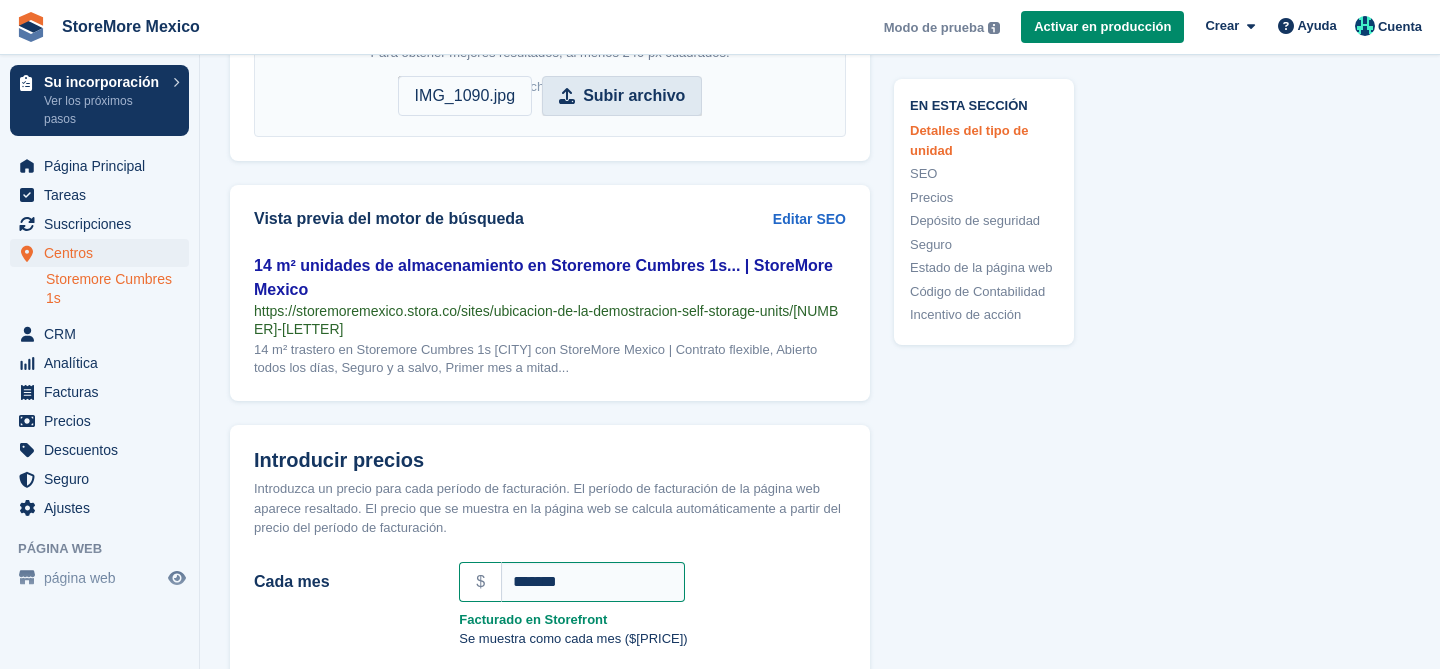 click on "Subir archivo" at bounding box center [634, 96] 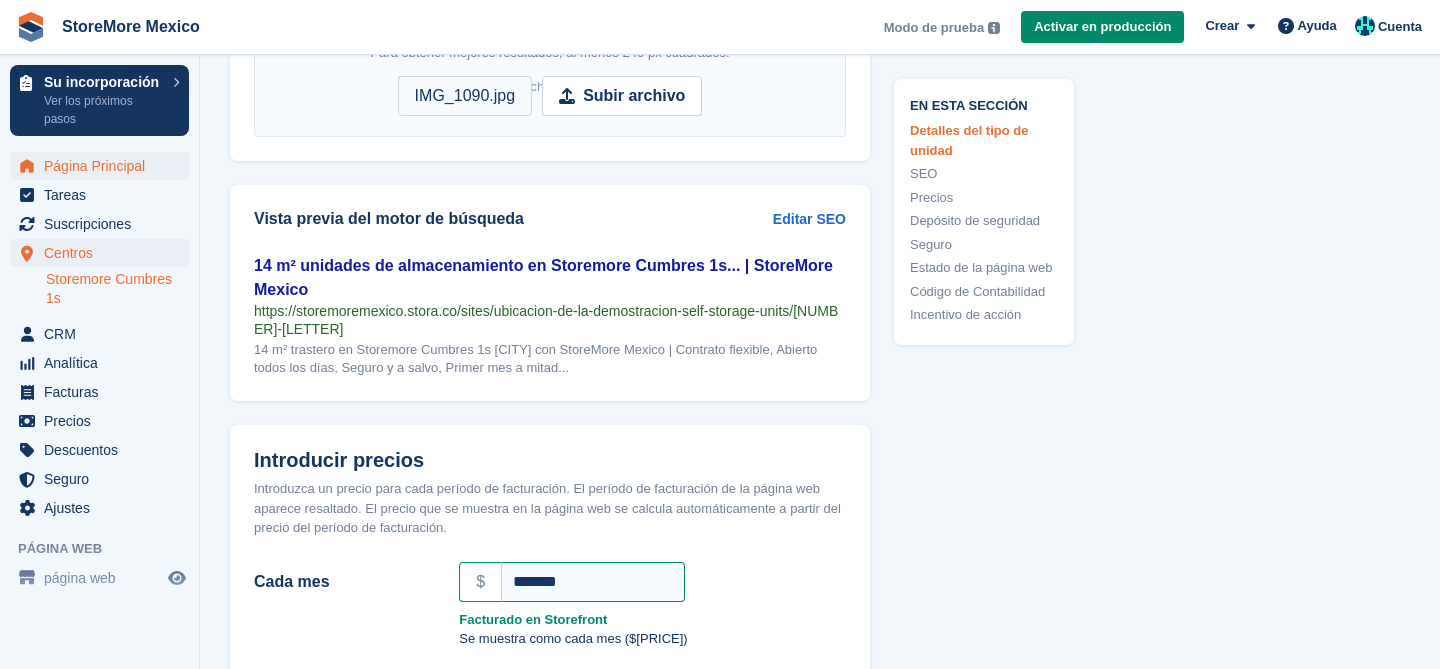 type on "**********" 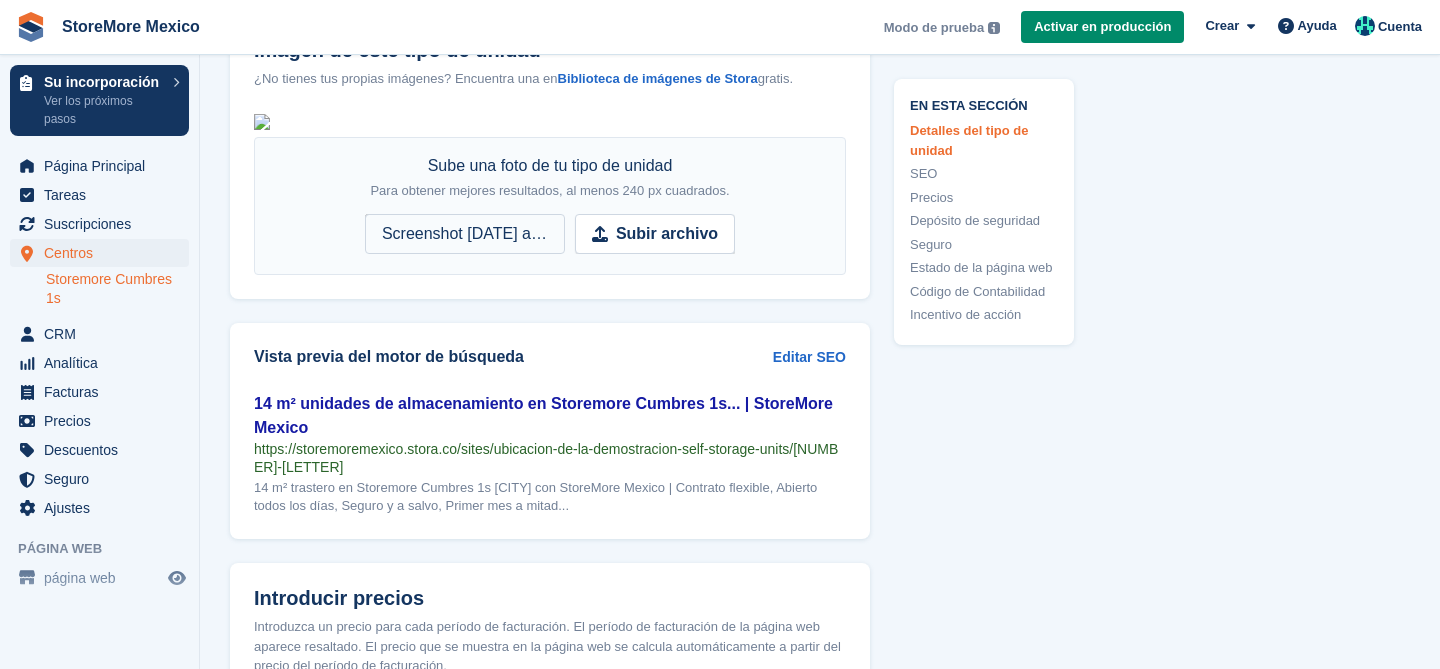 scroll, scrollTop: 1115, scrollLeft: 0, axis: vertical 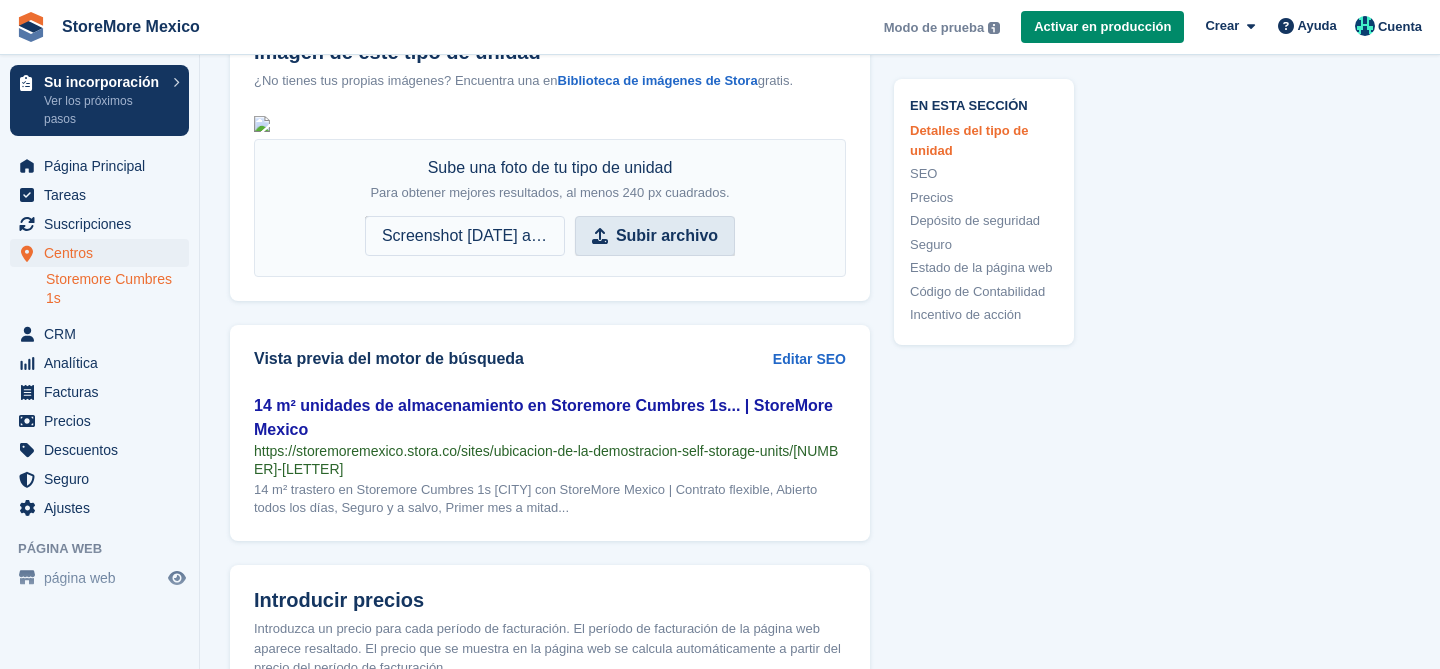 click on "Subir archivo" at bounding box center [667, 236] 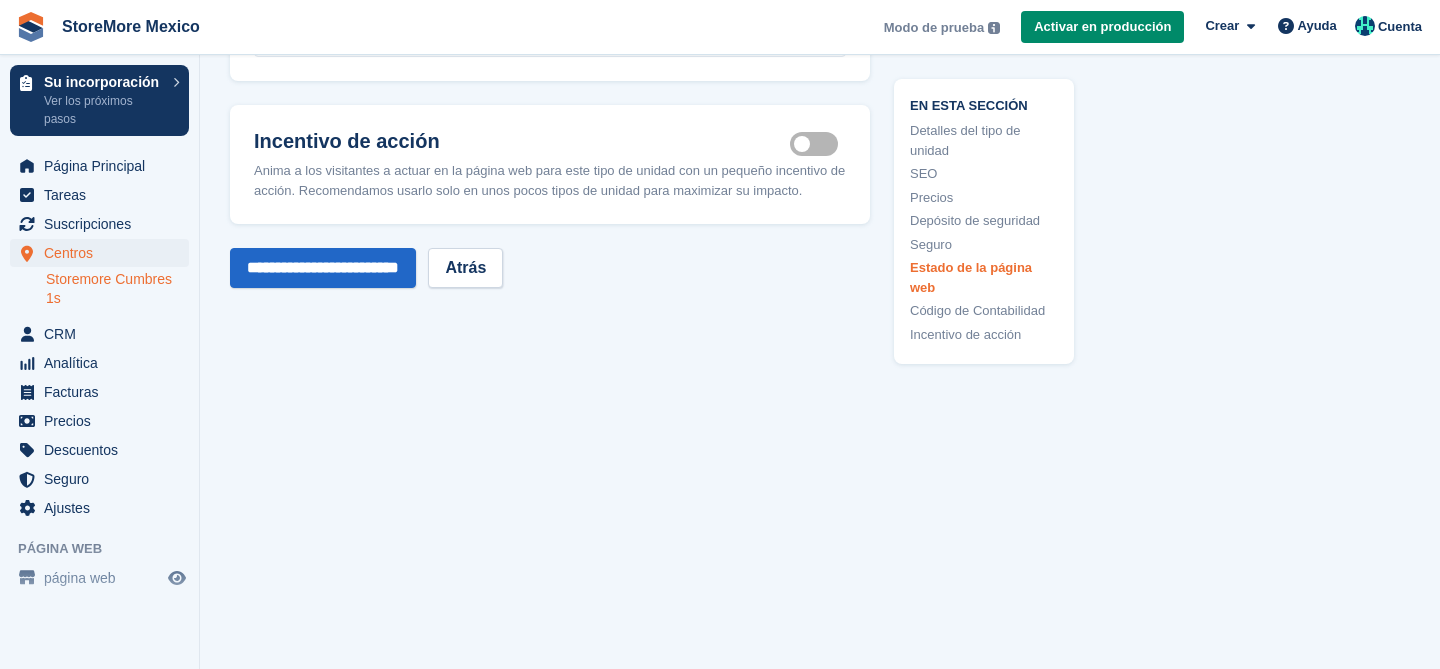 scroll, scrollTop: 3452, scrollLeft: 0, axis: vertical 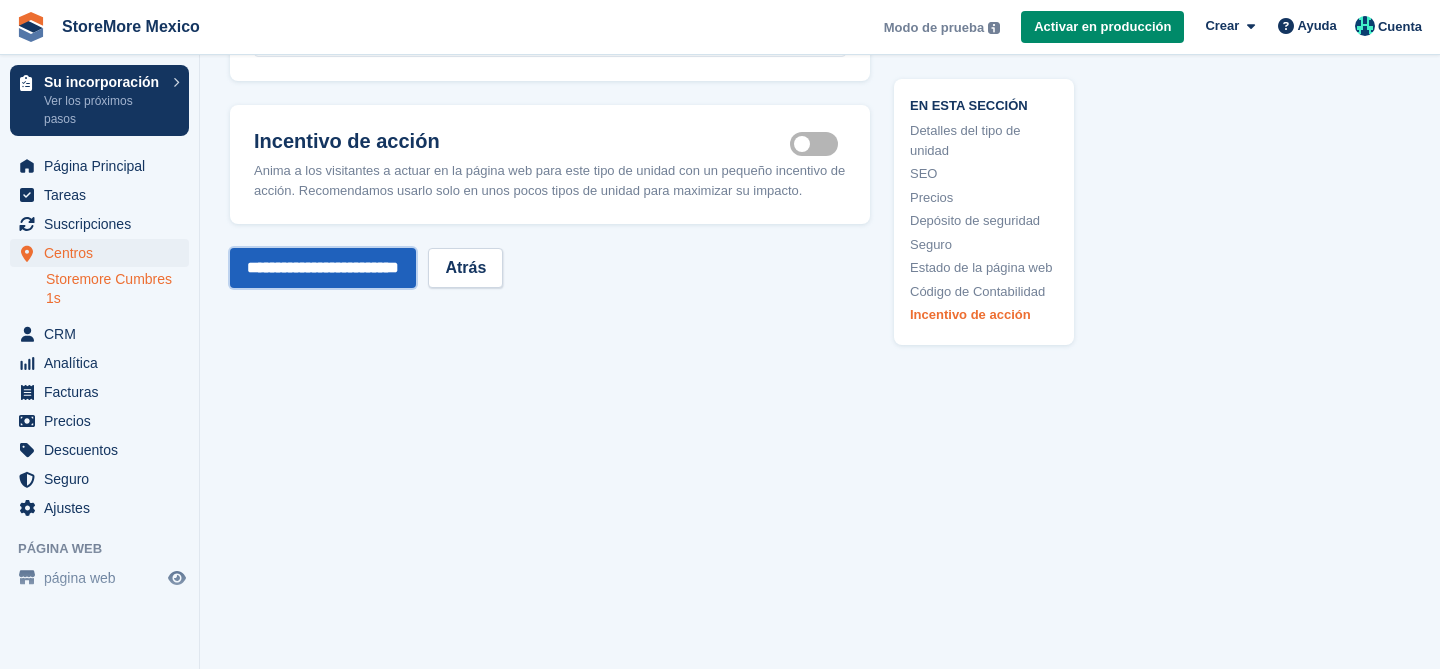 click on "**********" at bounding box center [323, 268] 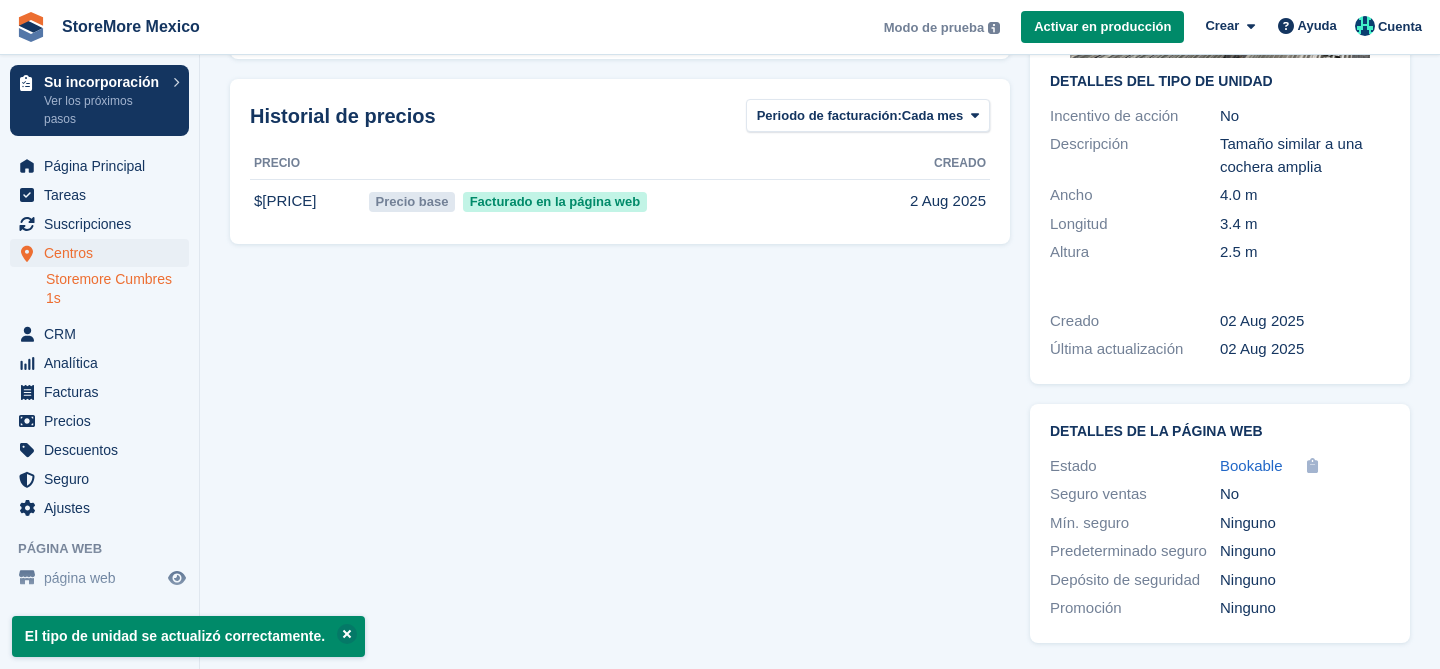 scroll, scrollTop: 0, scrollLeft: 0, axis: both 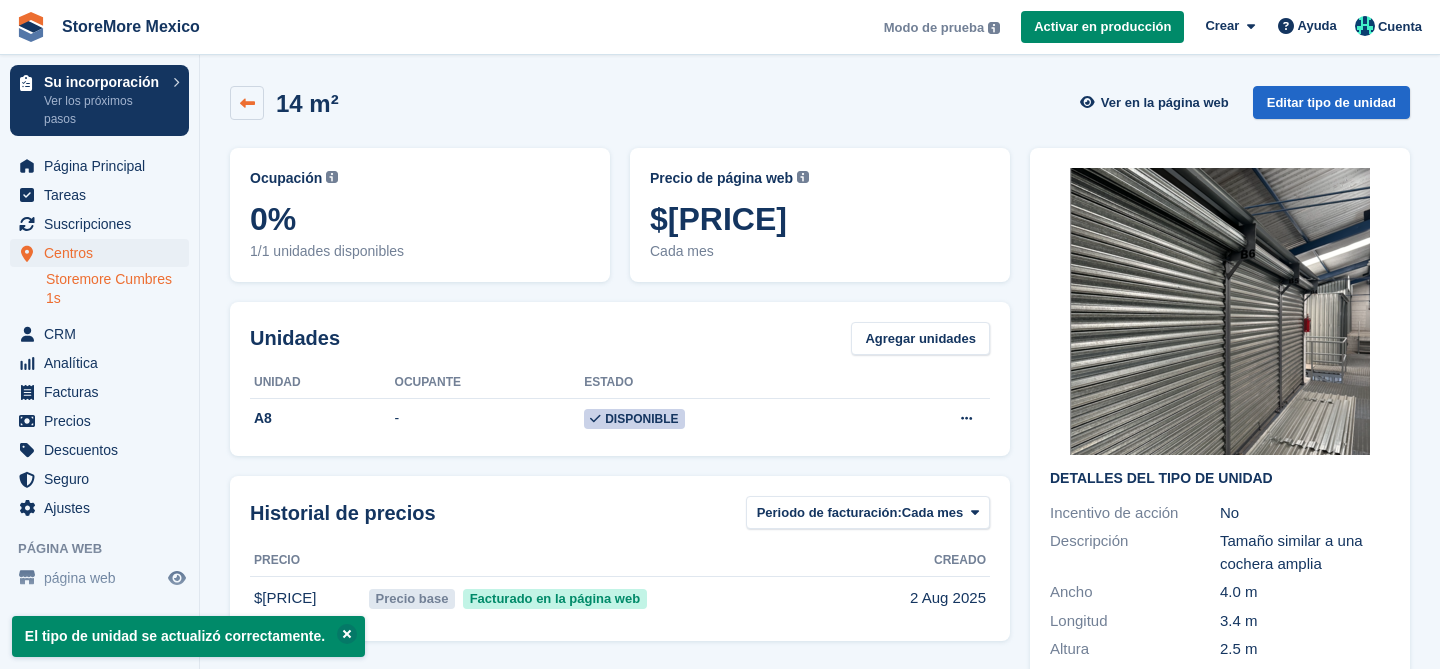 click at bounding box center (247, 103) 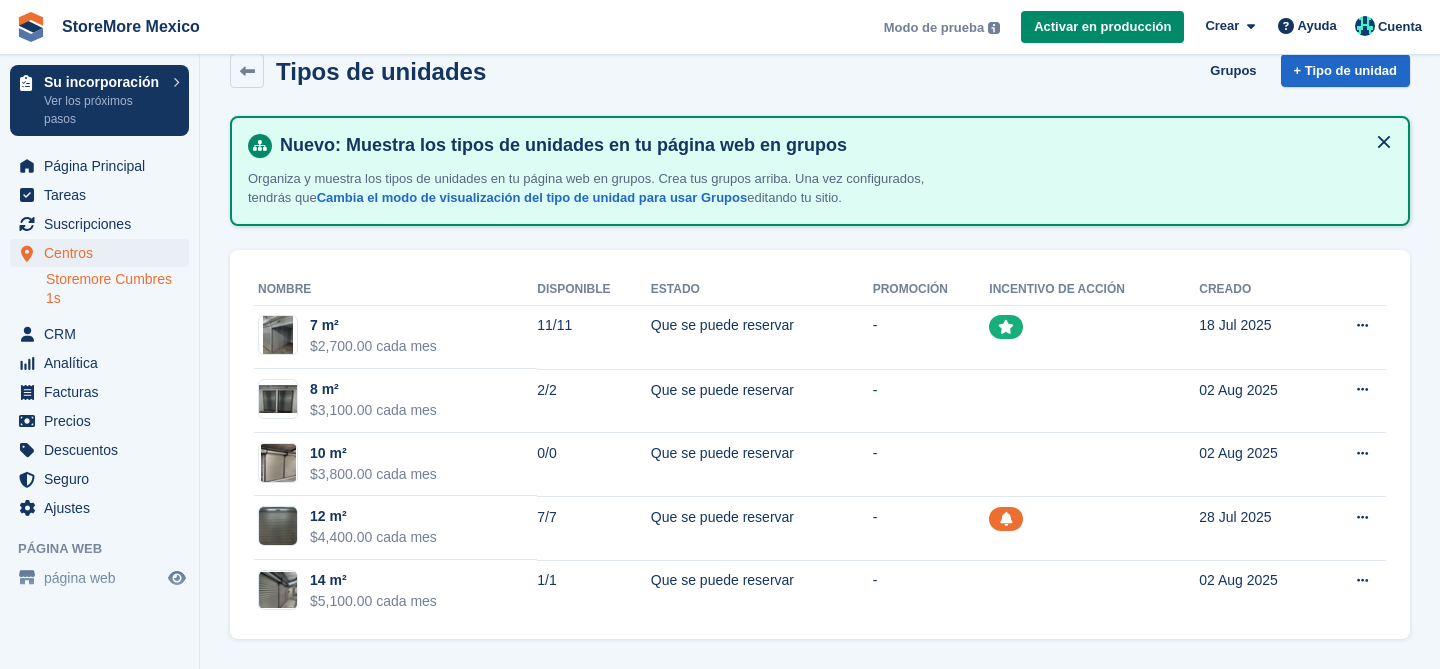 scroll, scrollTop: 0, scrollLeft: 0, axis: both 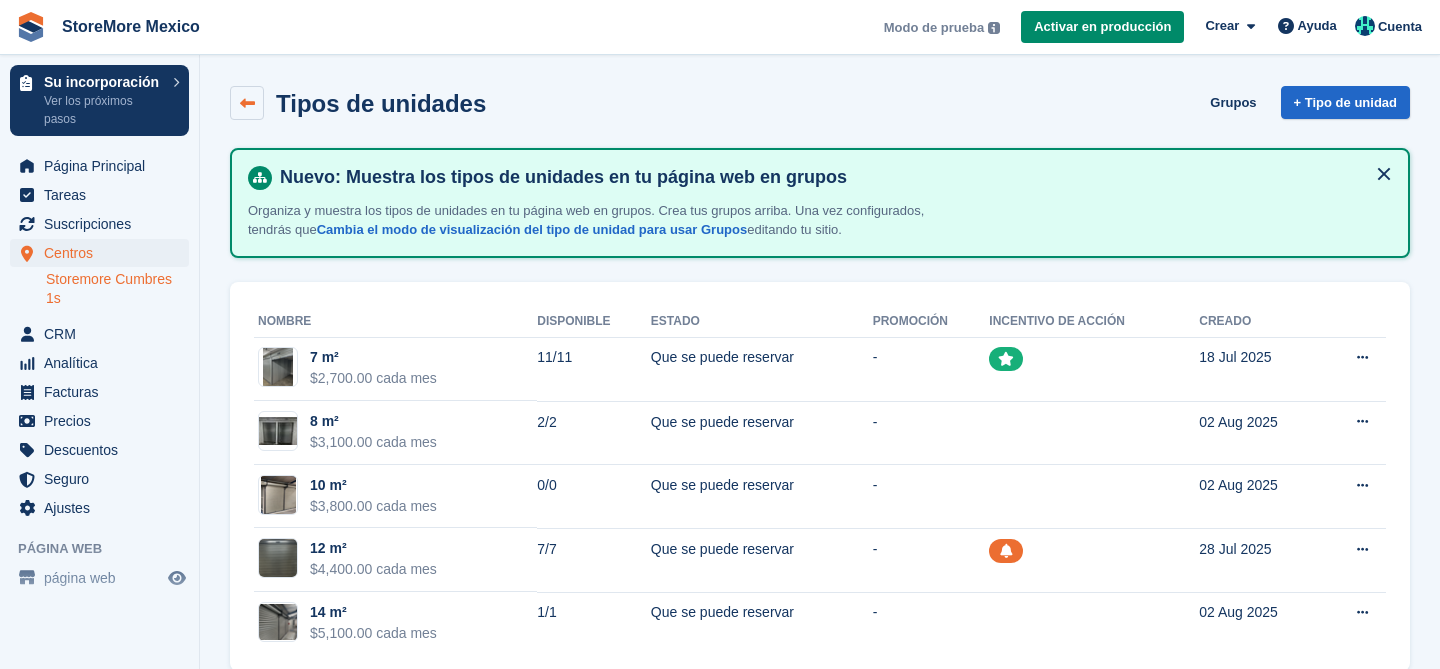 click at bounding box center (247, 103) 